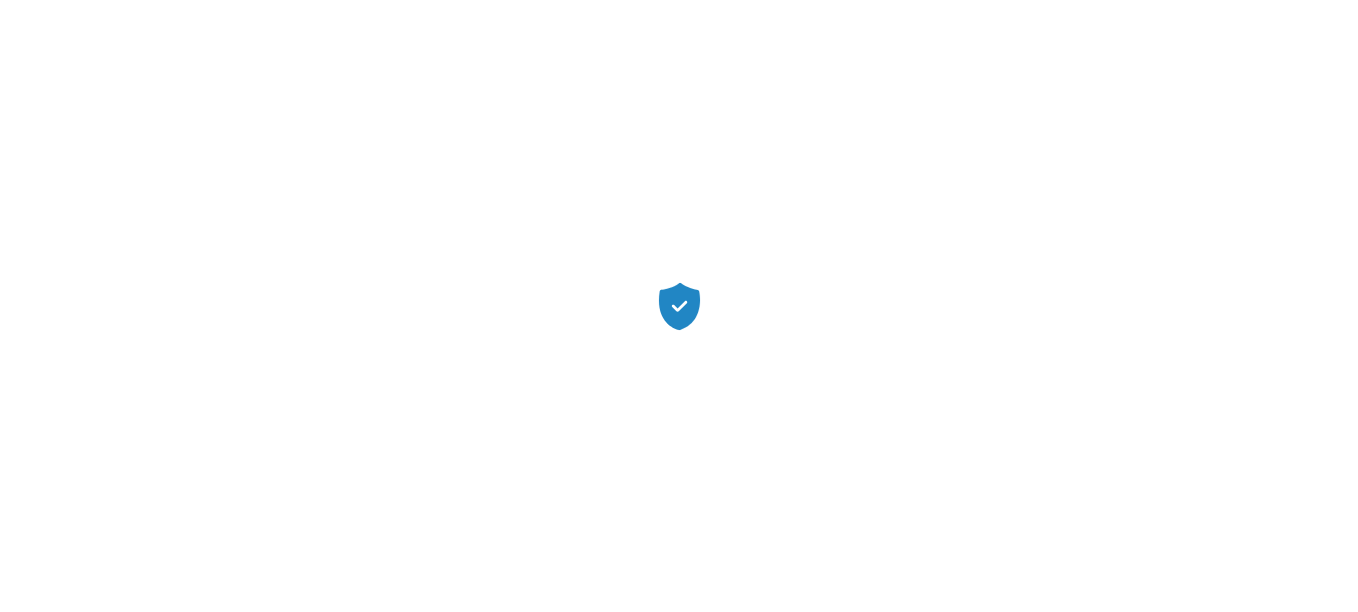 scroll, scrollTop: 0, scrollLeft: 0, axis: both 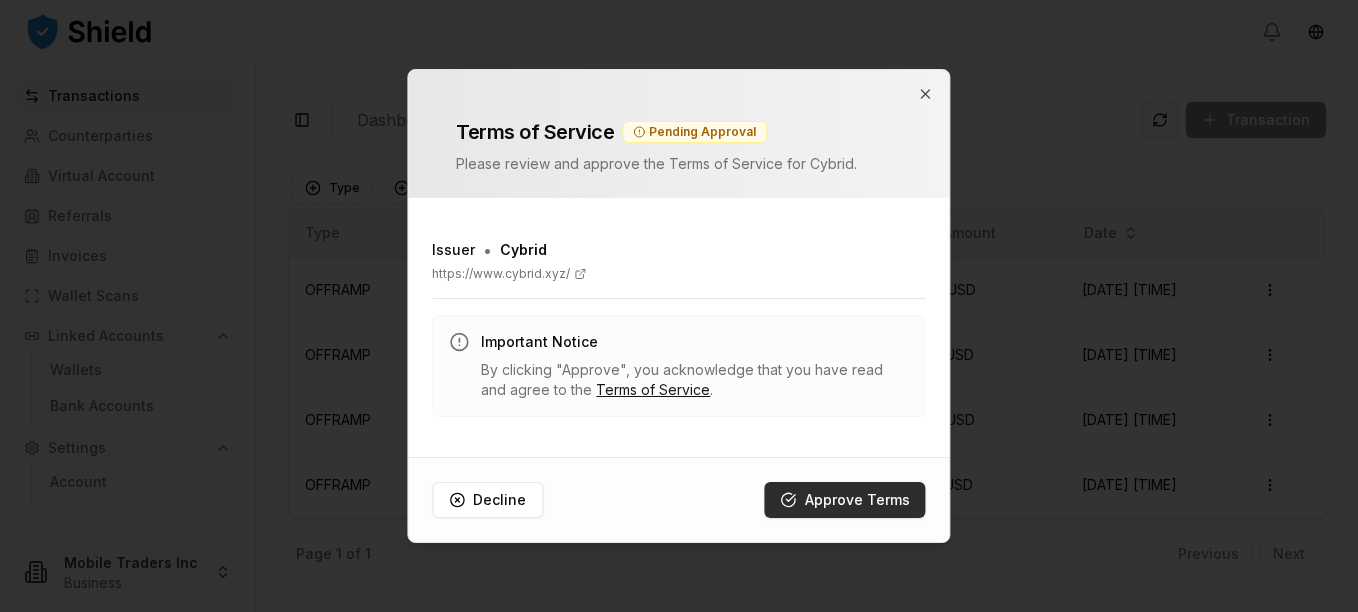click on "Approve Terms" at bounding box center (845, 500) 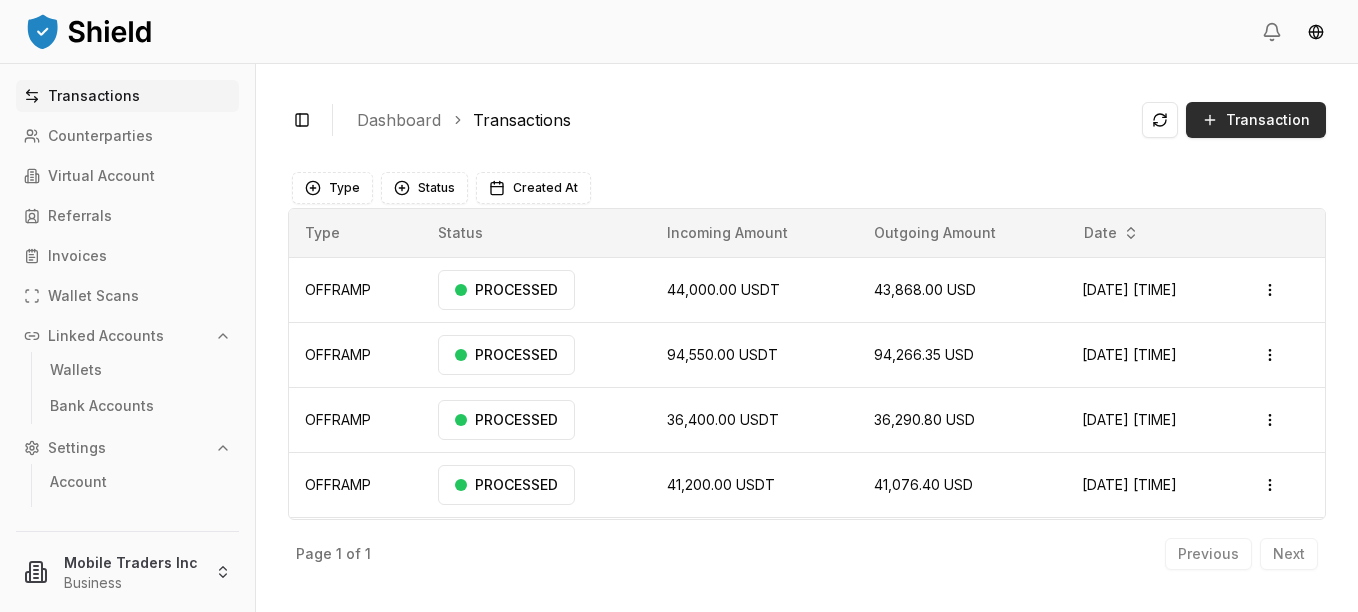 click on "Transaction" at bounding box center [1256, 120] 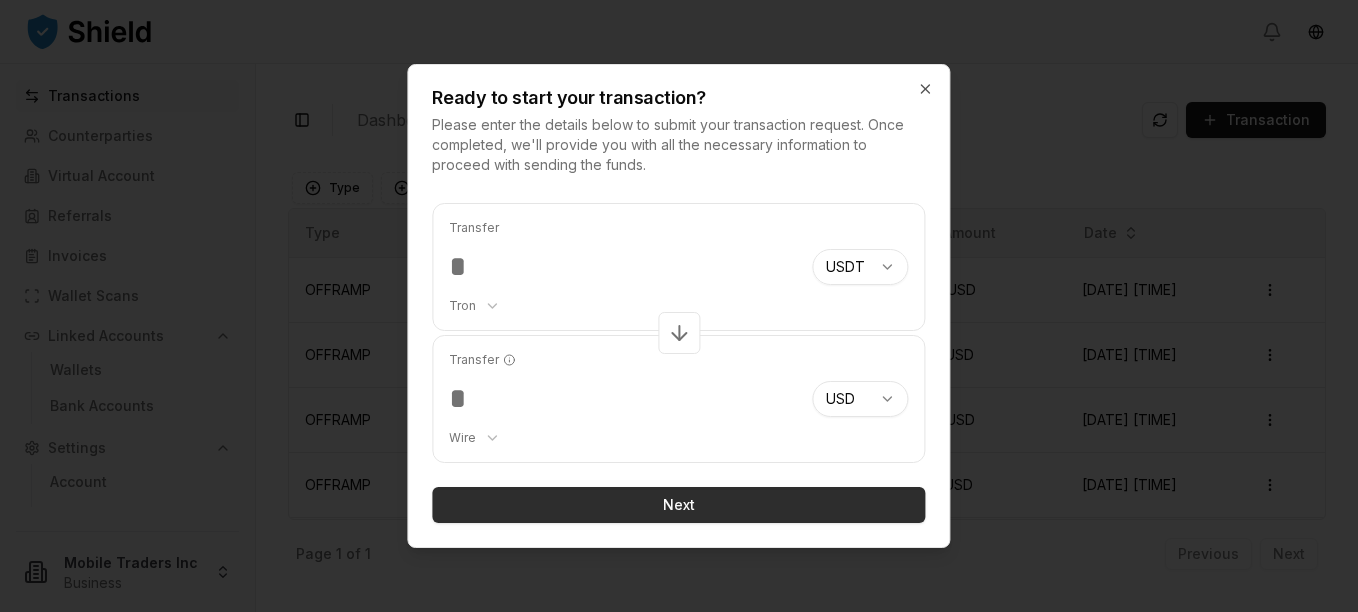type on "*****" 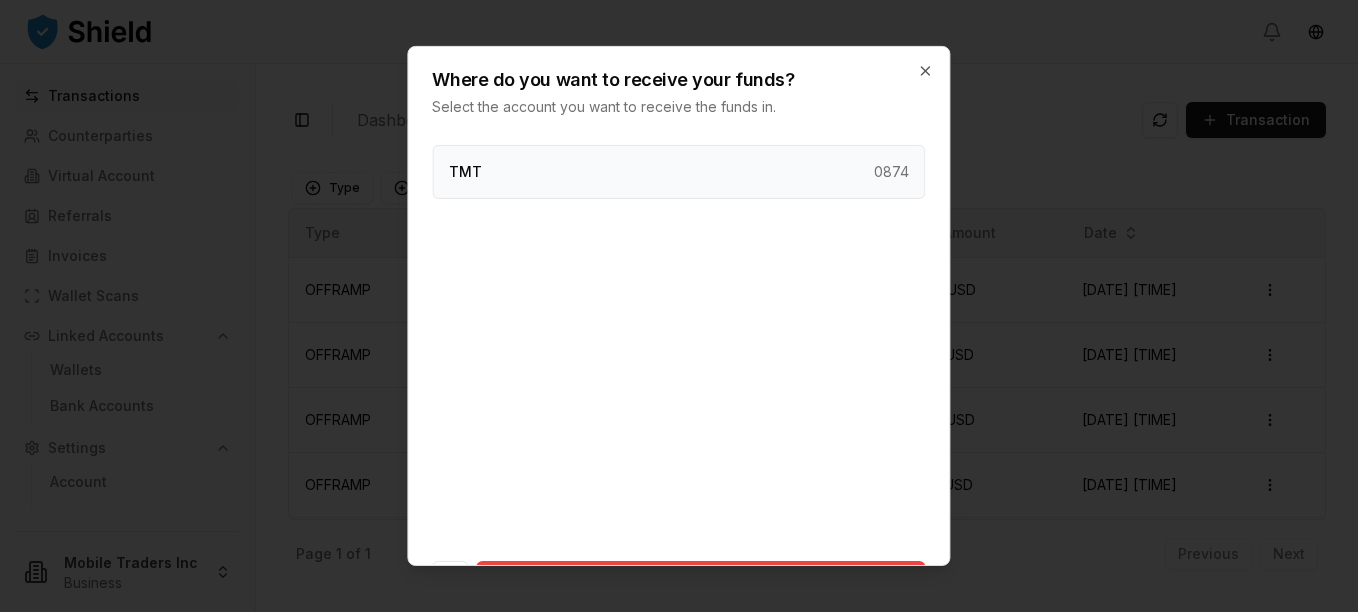 click on "TMT 0874" at bounding box center [678, 172] 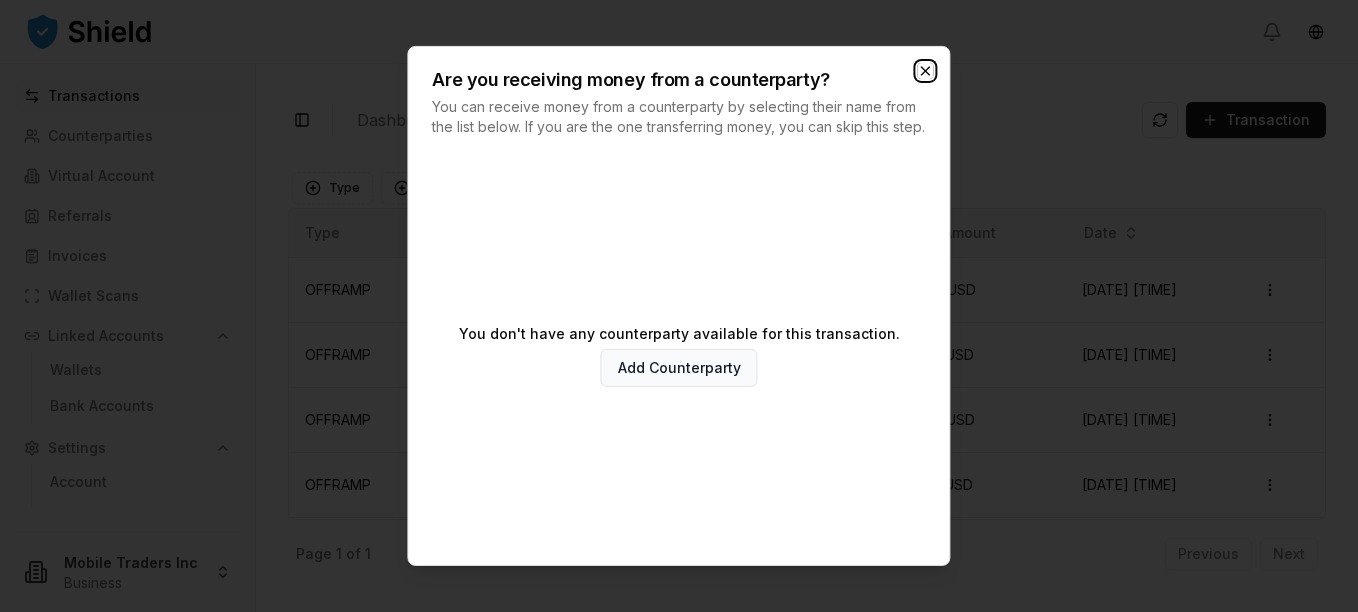 click 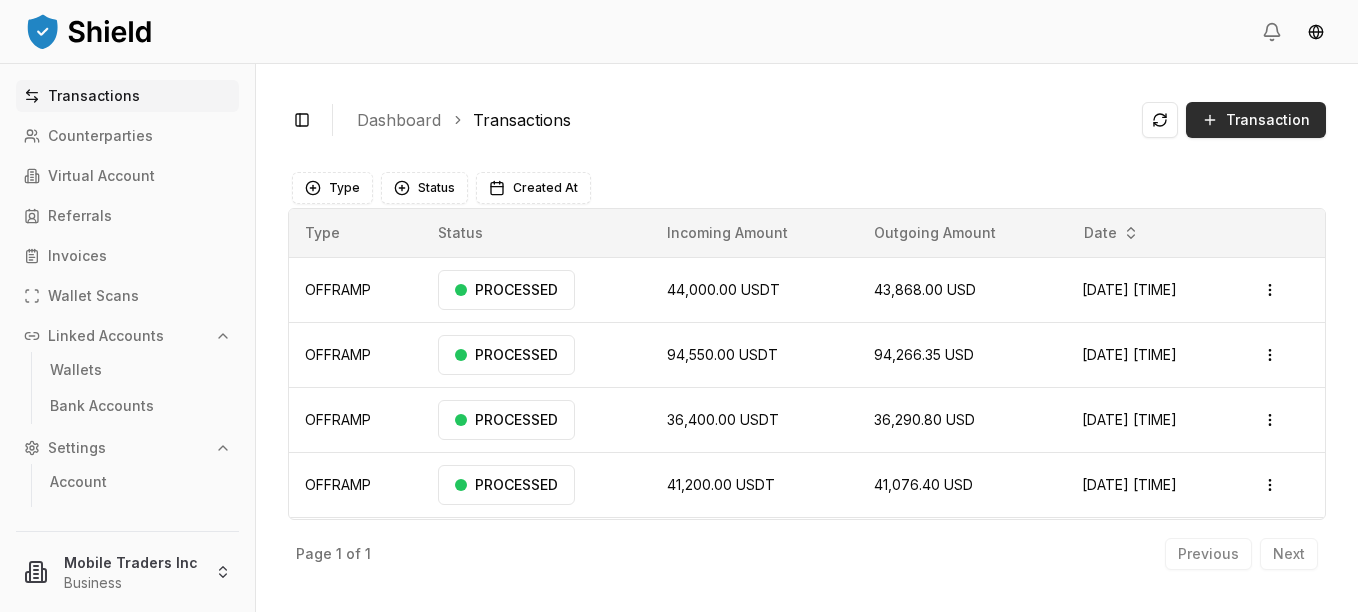 click on "Transaction" at bounding box center (1268, 120) 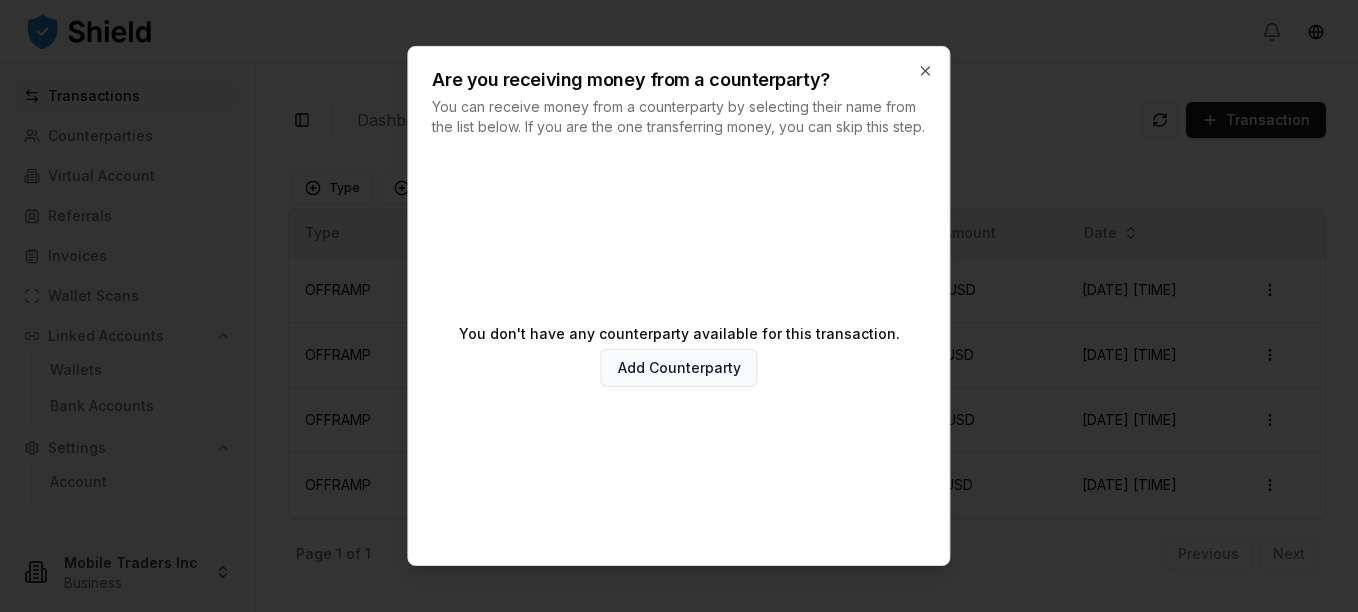 scroll, scrollTop: 96, scrollLeft: 0, axis: vertical 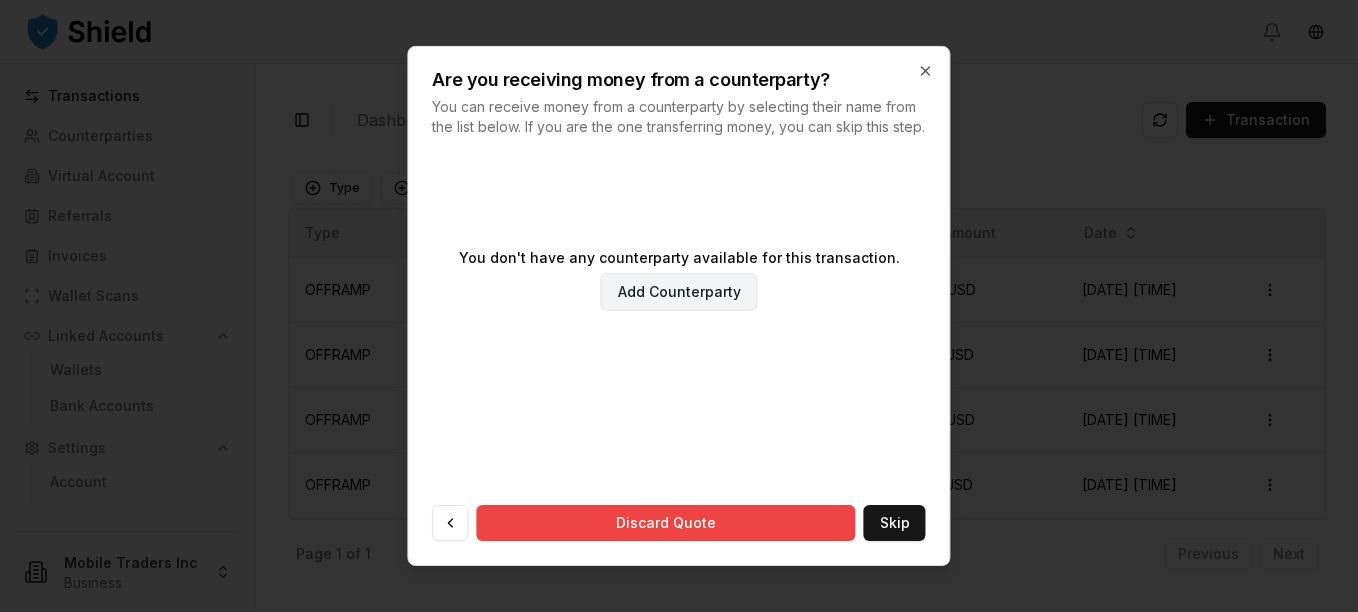 click on "Add Counterparty" at bounding box center (679, 292) 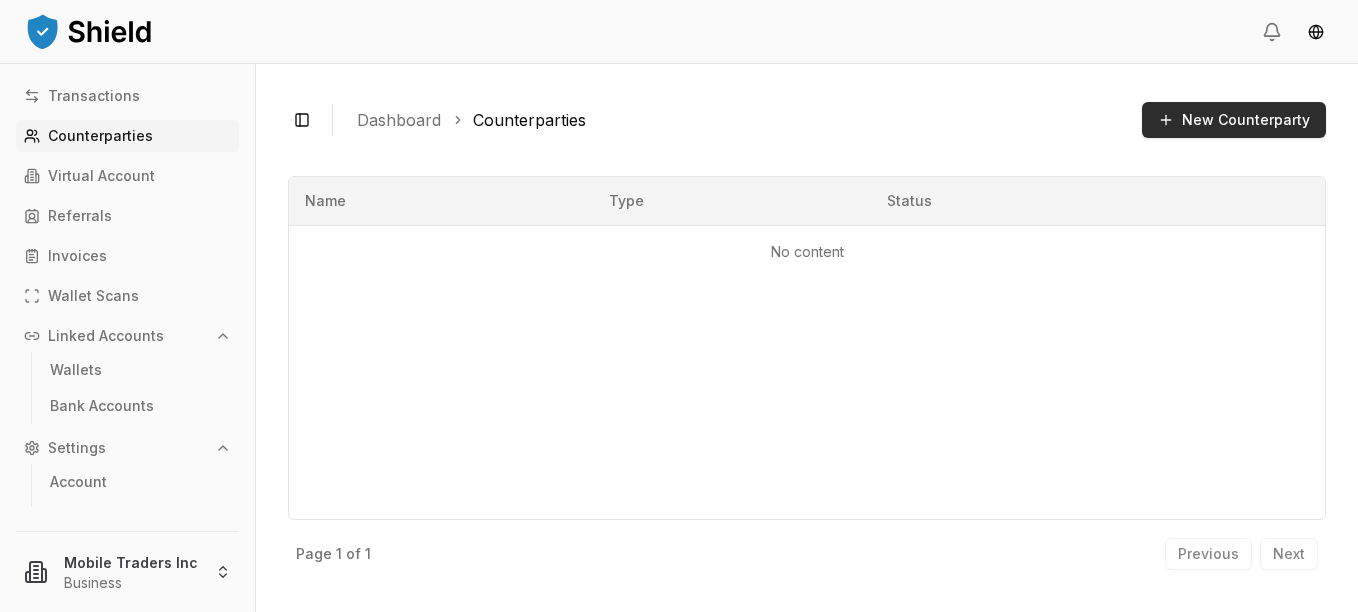 click on "New Counterparty" at bounding box center (1234, 120) 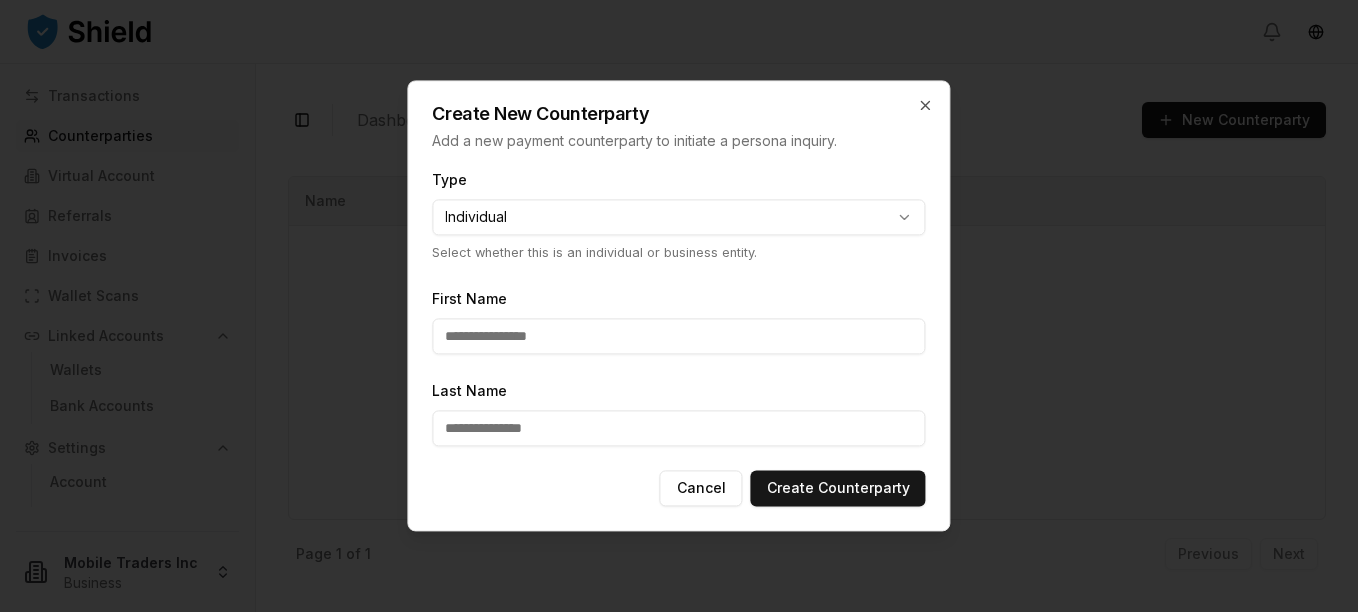 click on "**********" at bounding box center [679, 306] 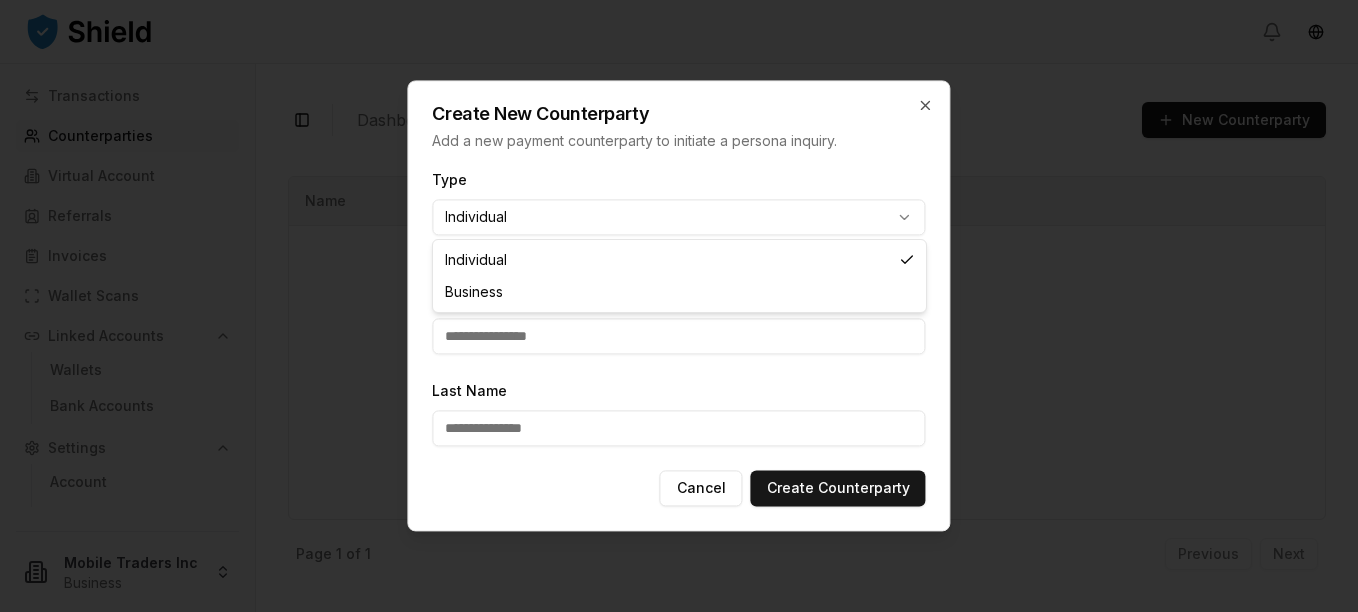 select on "********" 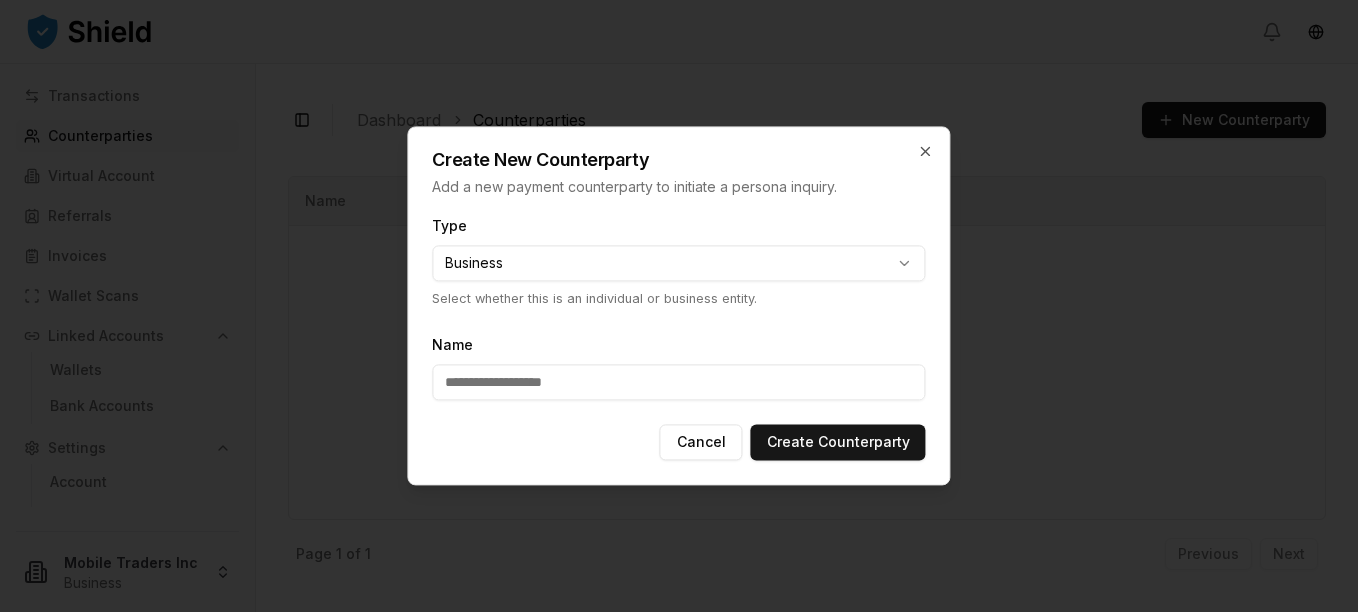 click on "Name" at bounding box center [678, 383] 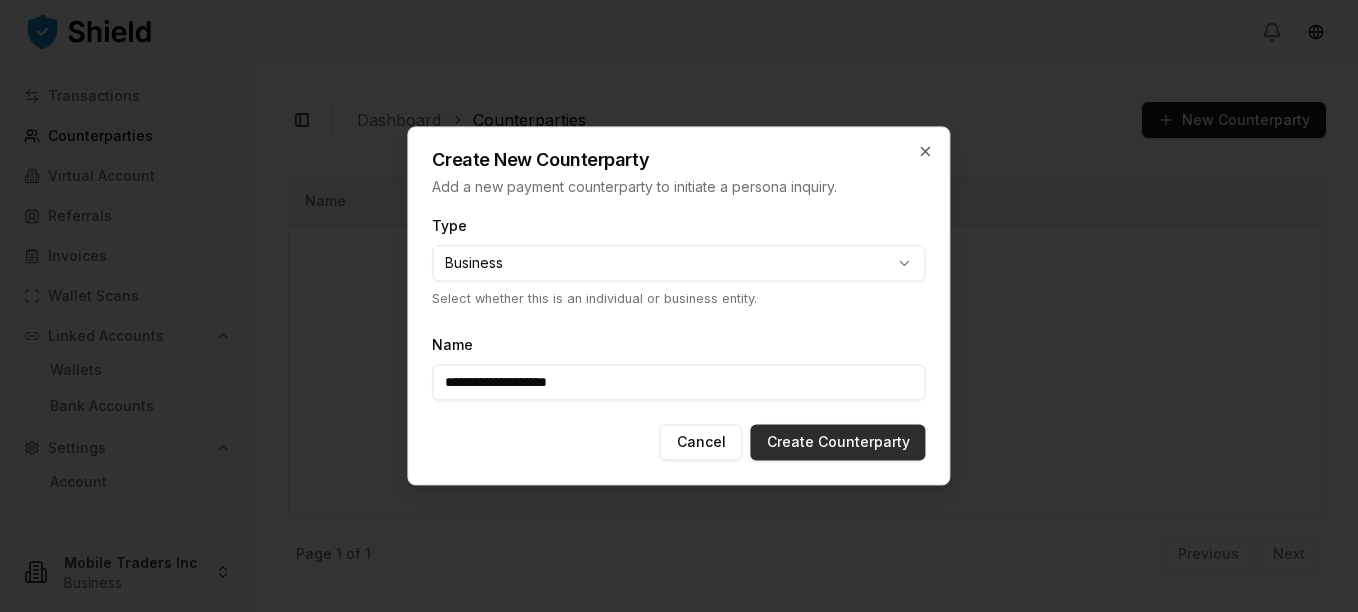 type on "**********" 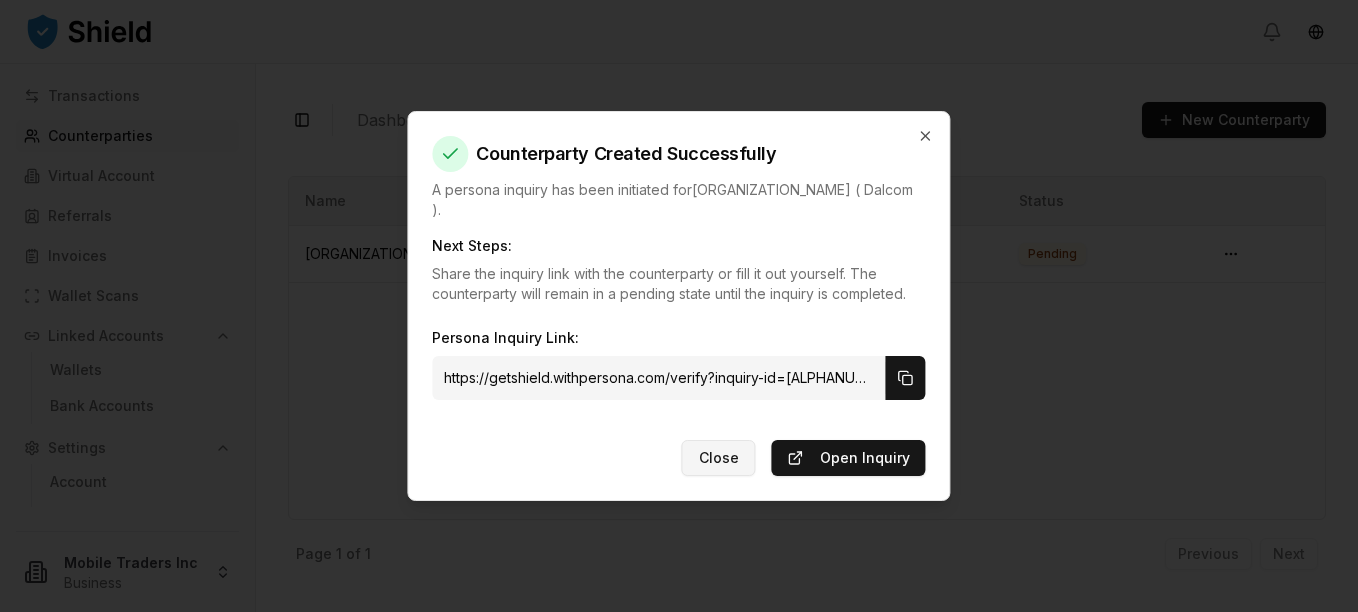 click on "Close" at bounding box center (719, 458) 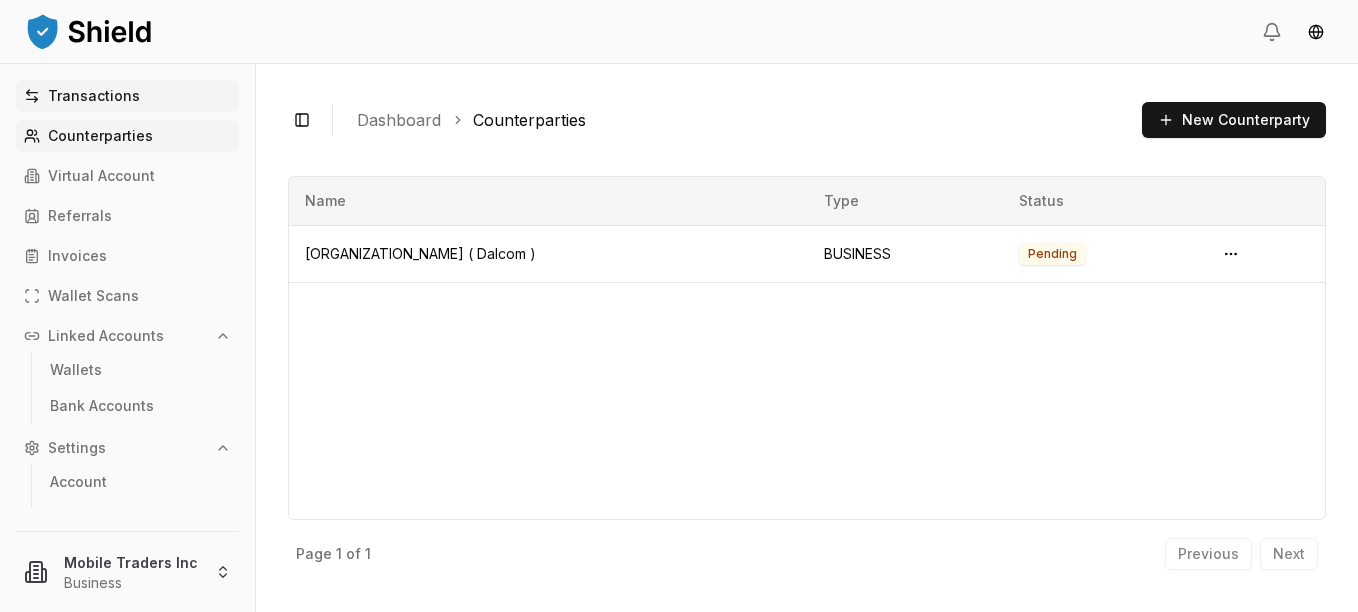 click on "Transactions" at bounding box center (94, 96) 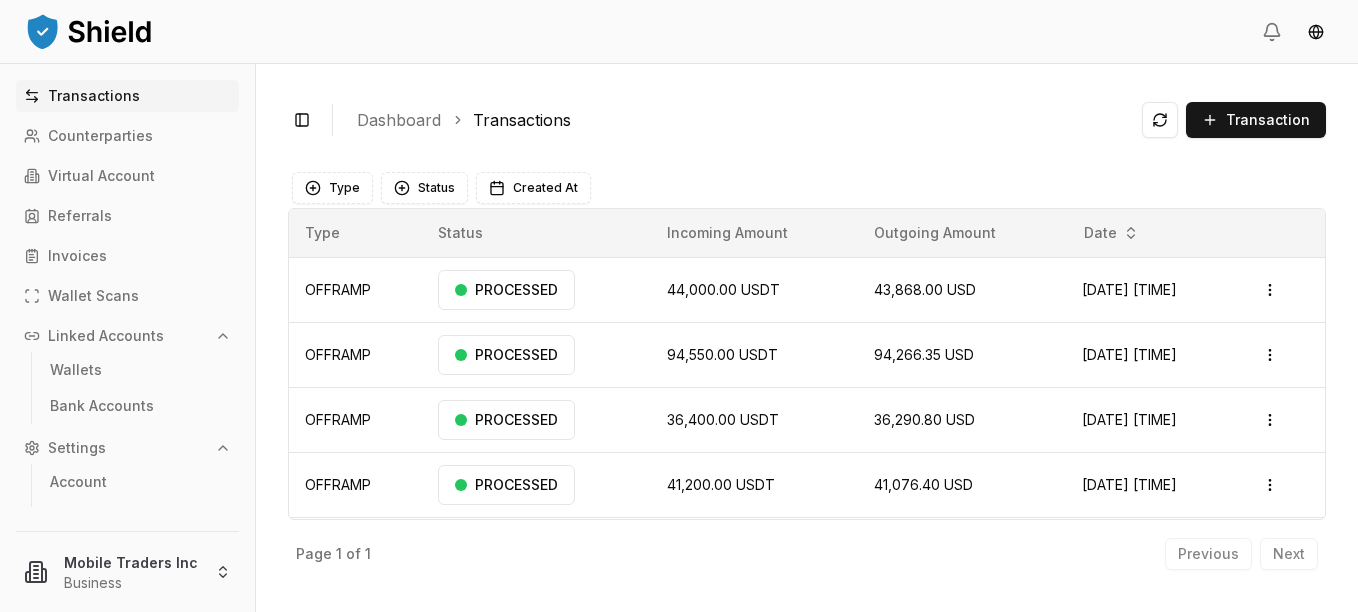 click on "Toggle Sidebar Dashboard Transactions   Transaction" at bounding box center (807, 120) 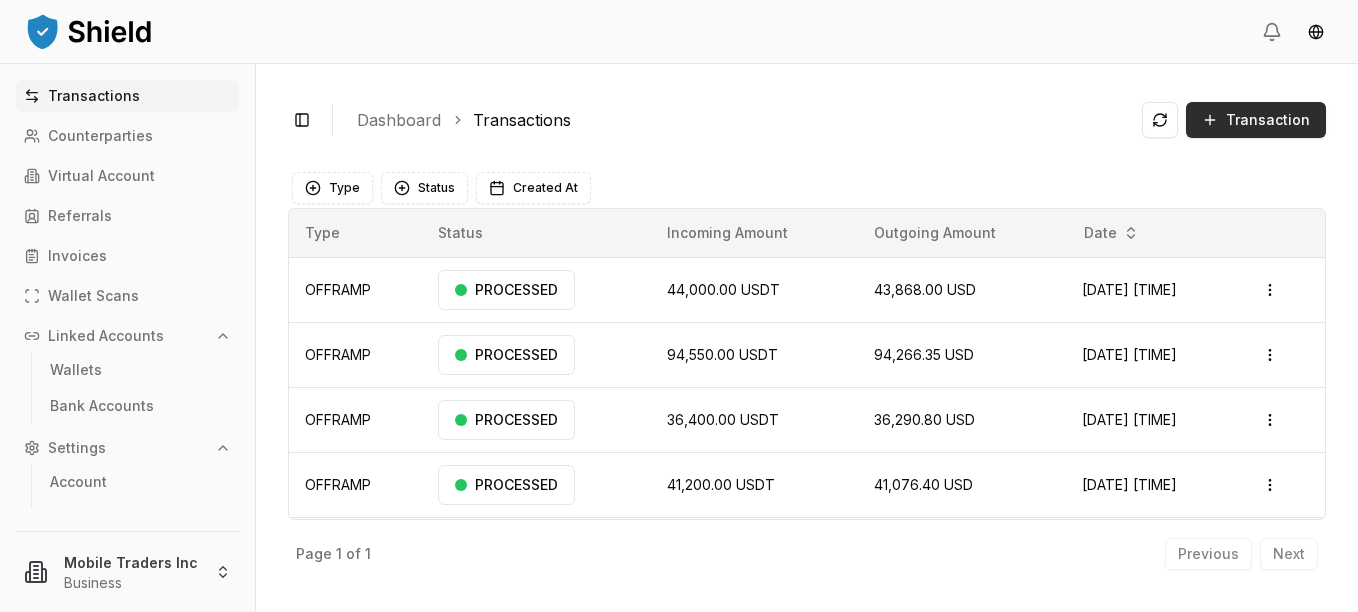click on "Transaction" at bounding box center (1268, 120) 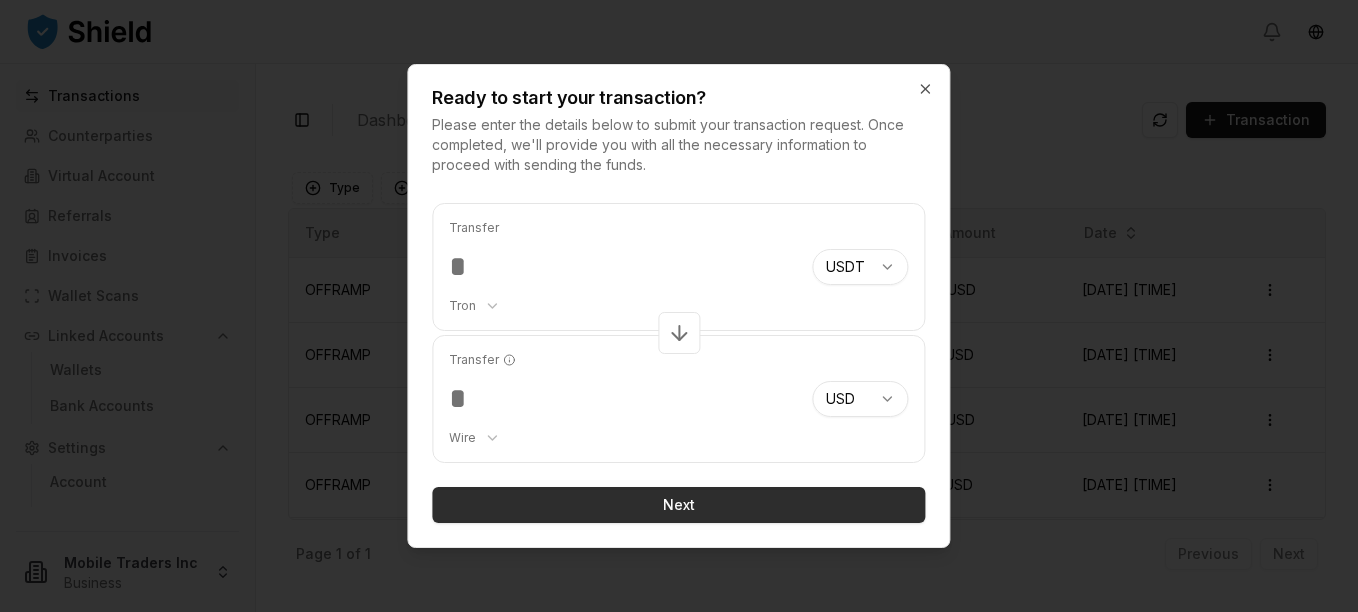 type on "*****" 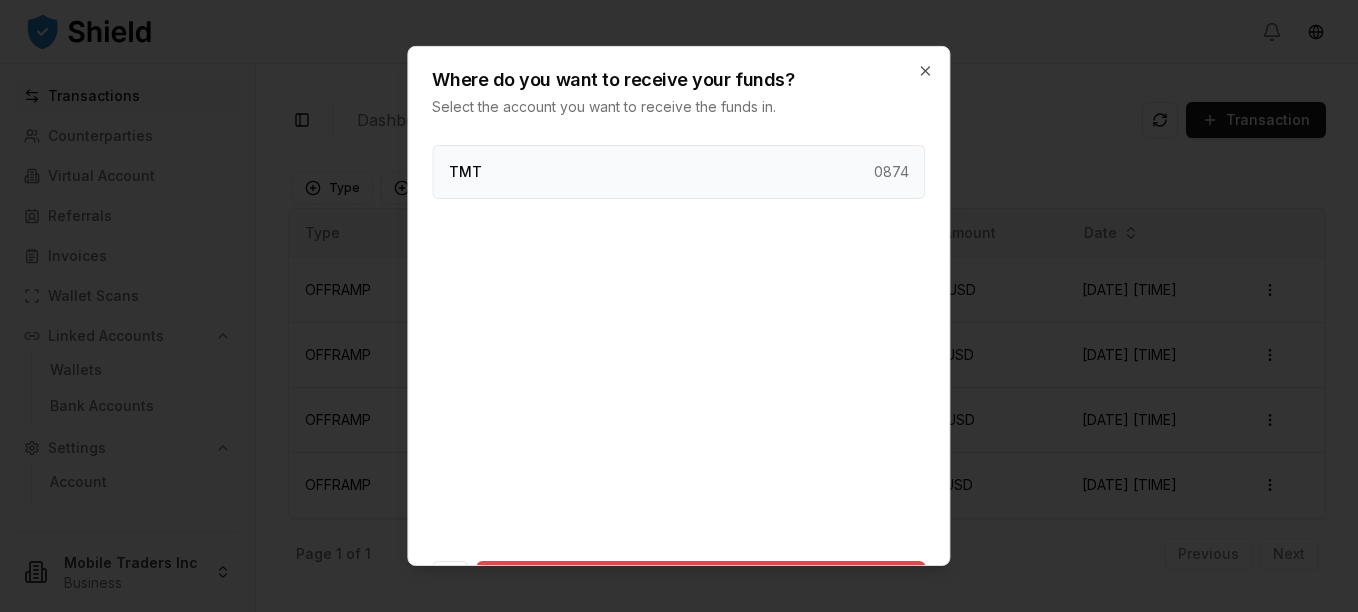 click on "TMT 0874" at bounding box center [678, 172] 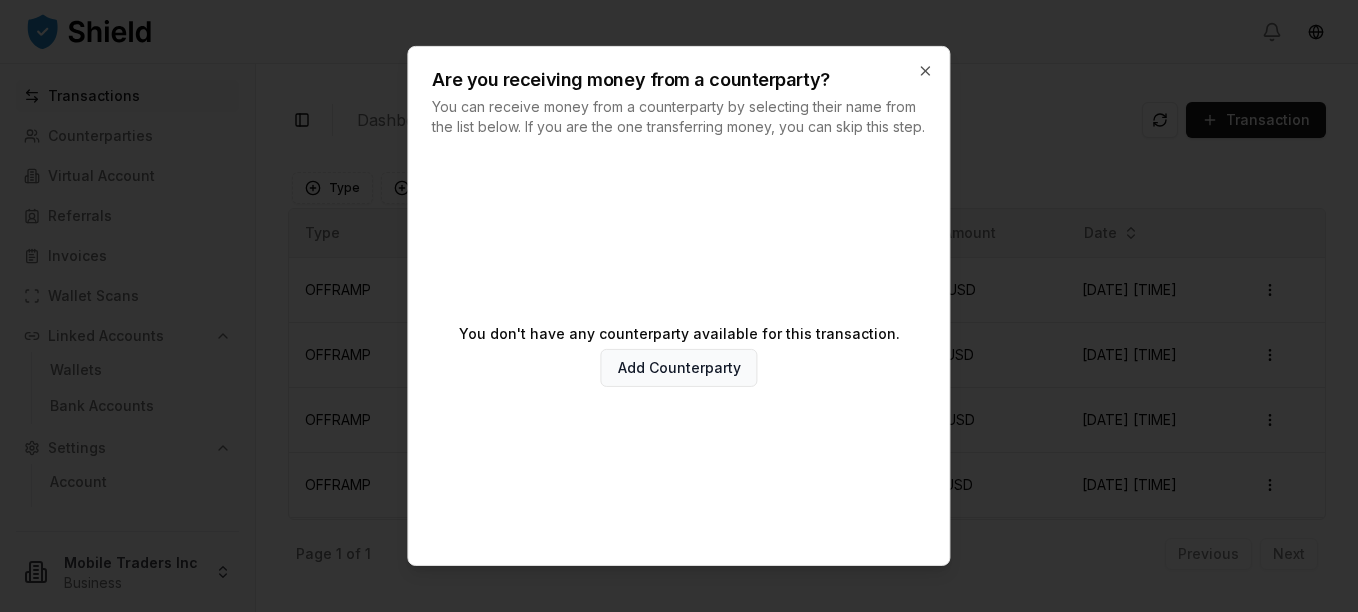 scroll, scrollTop: 96, scrollLeft: 0, axis: vertical 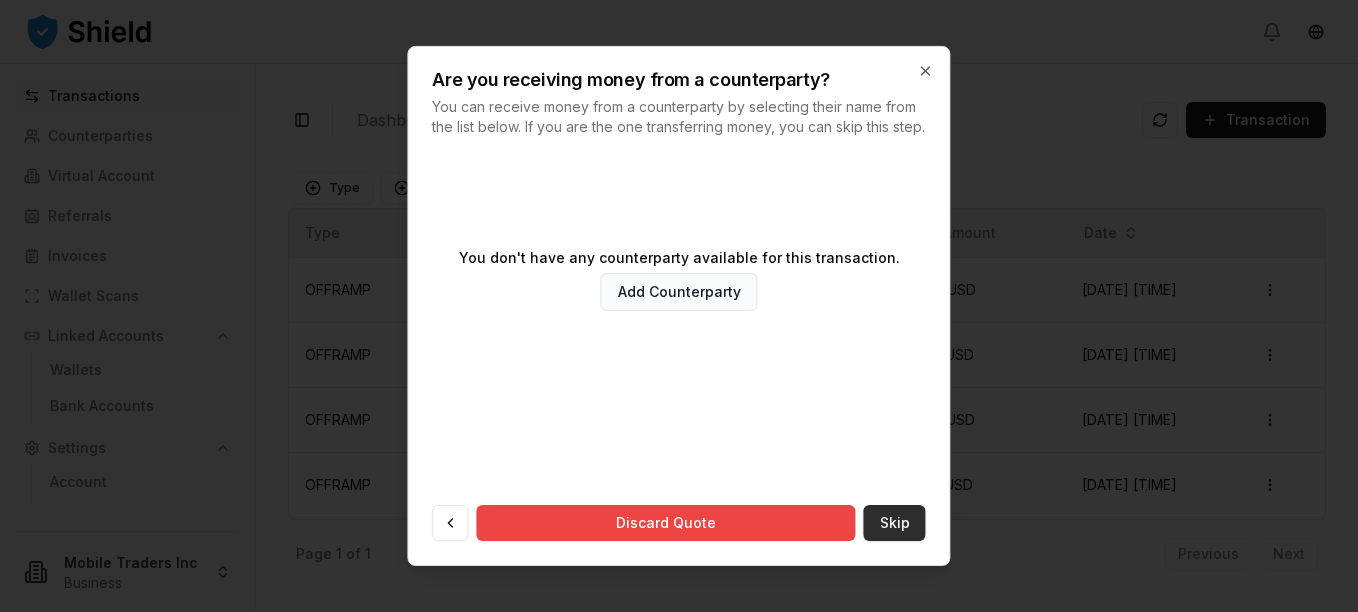 click on "Skip" at bounding box center (895, 523) 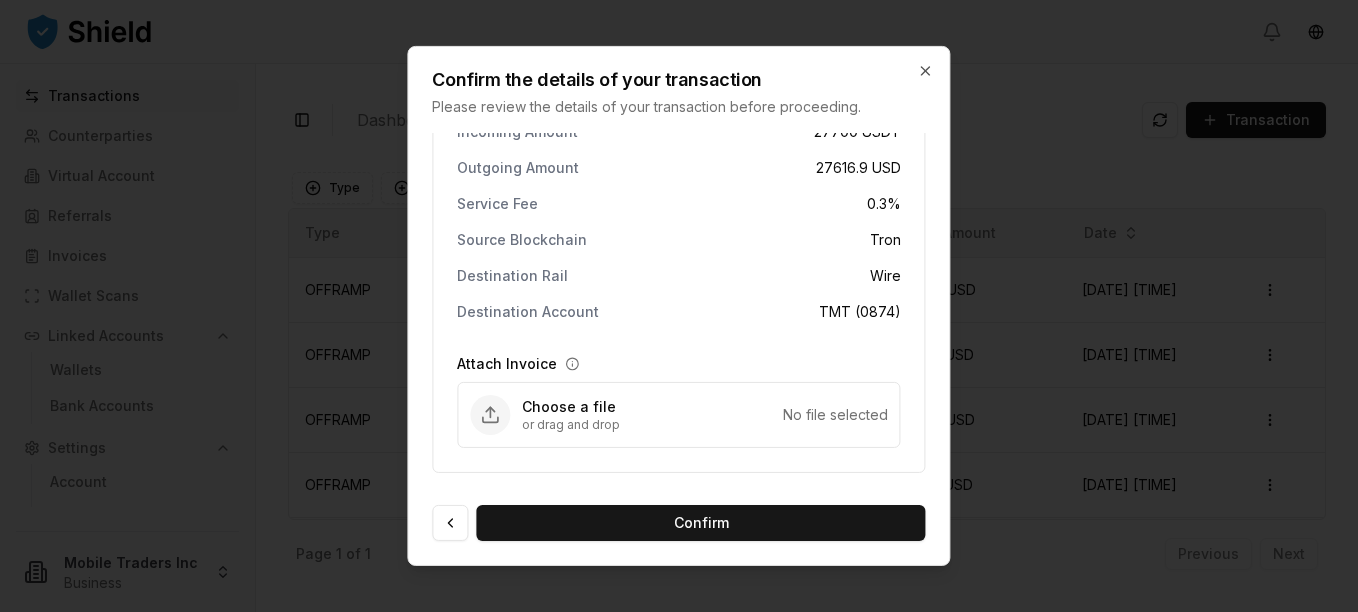 scroll, scrollTop: 48, scrollLeft: 0, axis: vertical 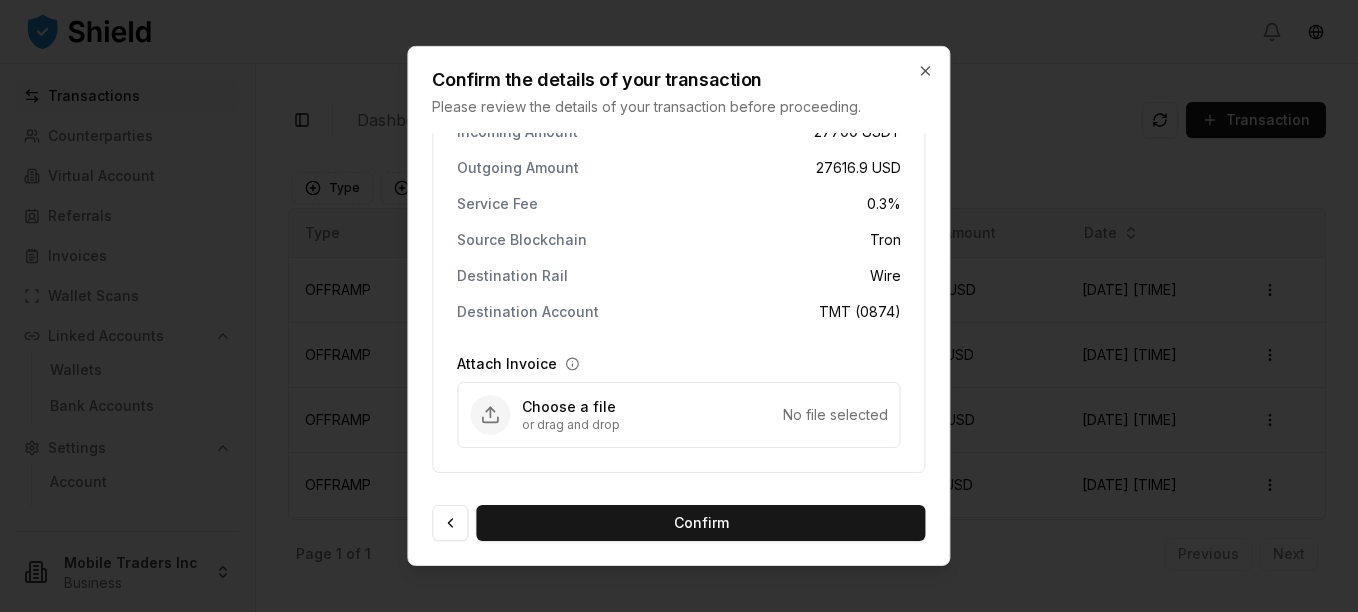 click on "Incoming Amount 27700   USDT Outgoing Amount 27616.9   USD Service Fee 0.3 % Source Blockchain Tron Destination Rail Wire Destination Account TMT (0874) Attach Invoice   Choose a file or drag and drop No file selected Confirm" at bounding box center (678, 349) 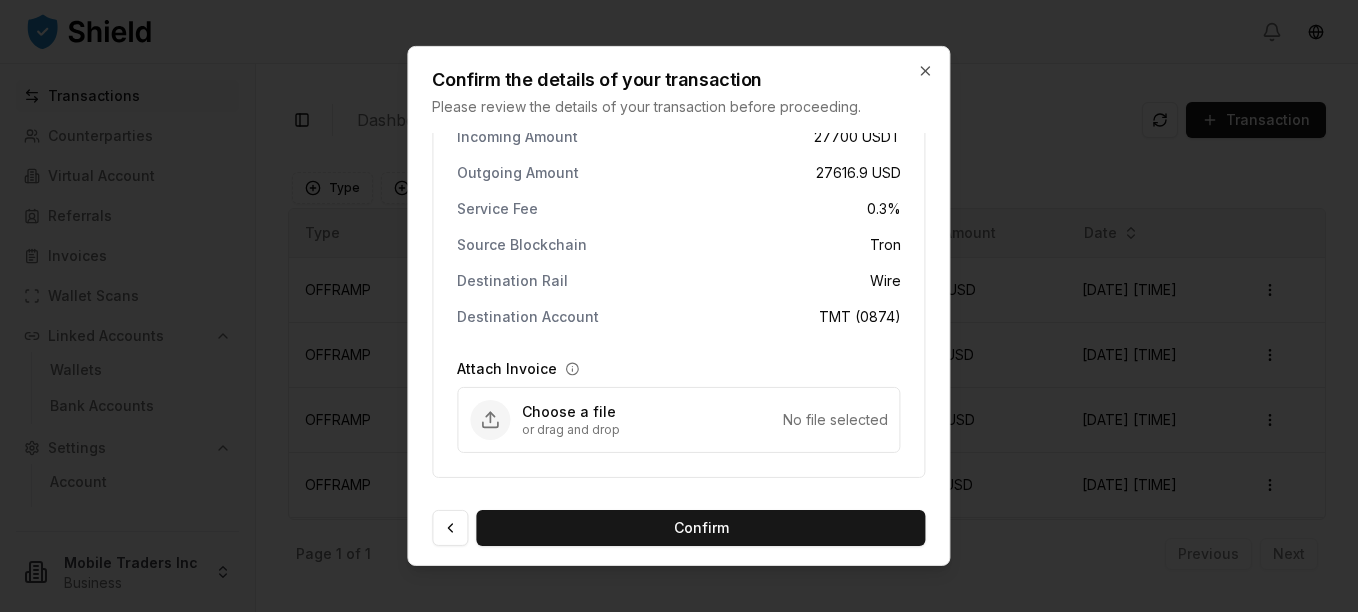 scroll, scrollTop: 48, scrollLeft: 0, axis: vertical 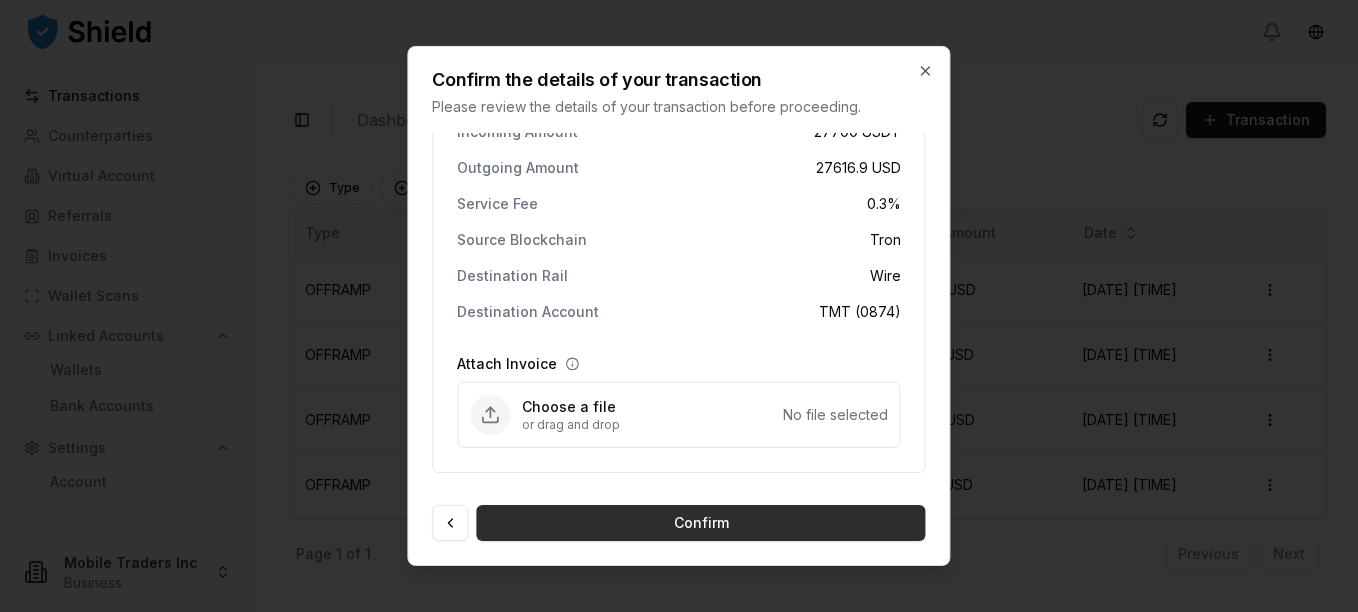 click on "Confirm" at bounding box center (700, 523) 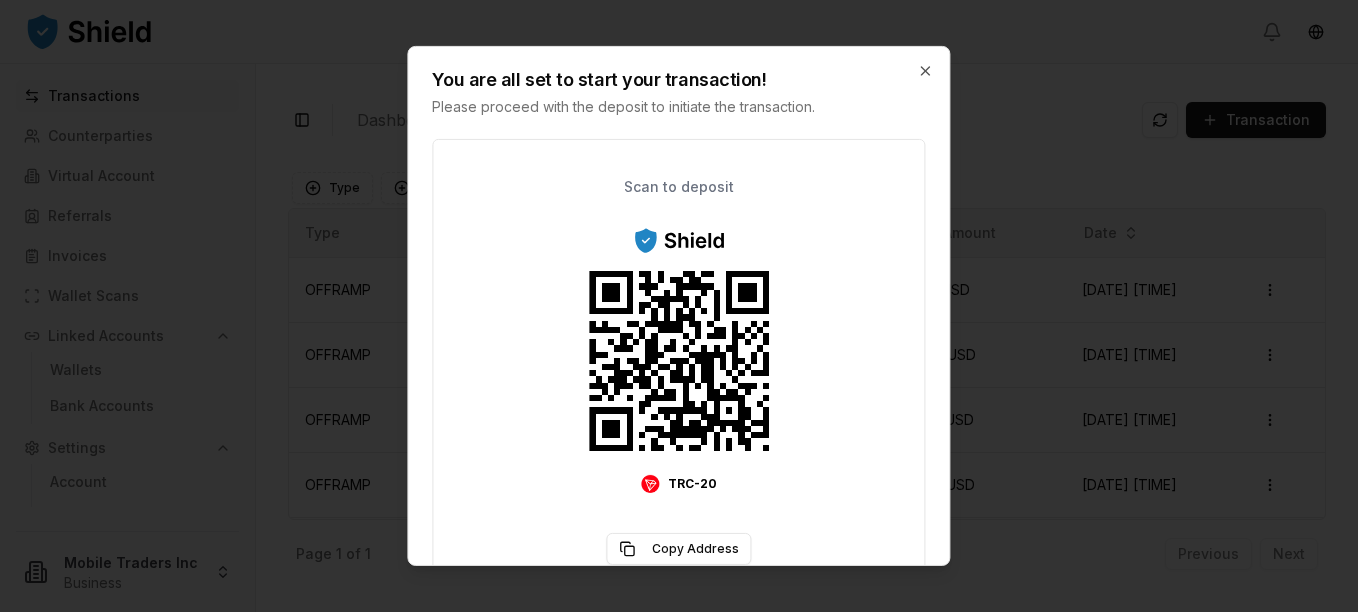scroll, scrollTop: 206, scrollLeft: 0, axis: vertical 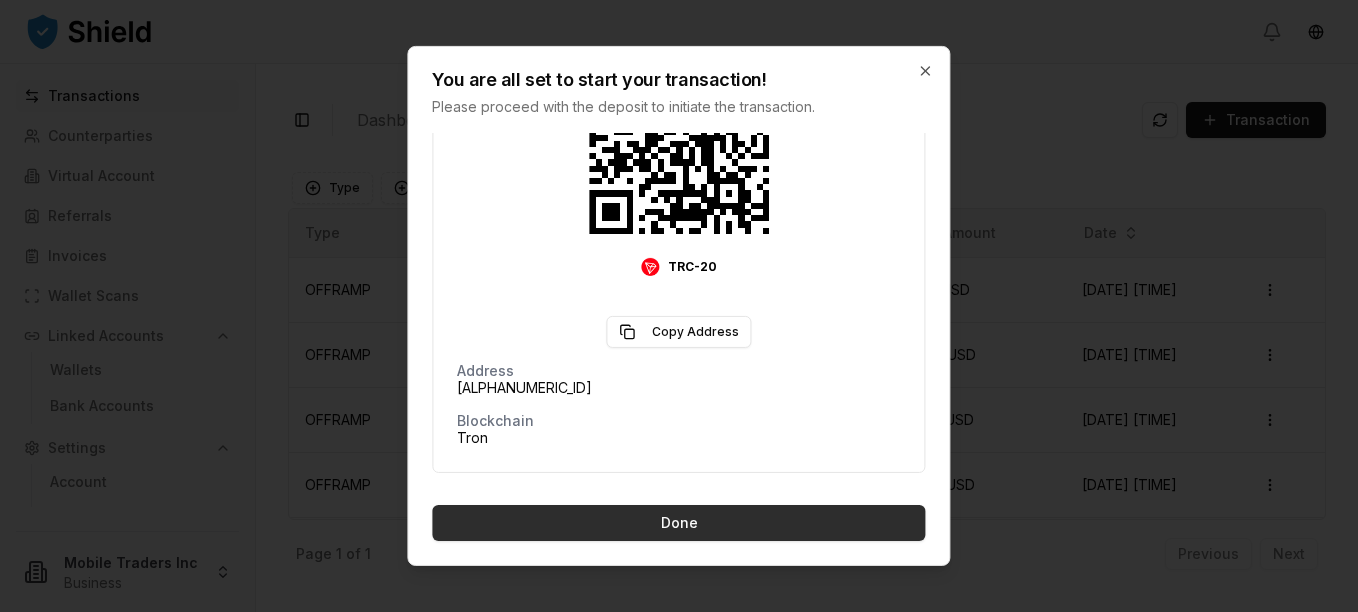 click on "Done" at bounding box center (678, 523) 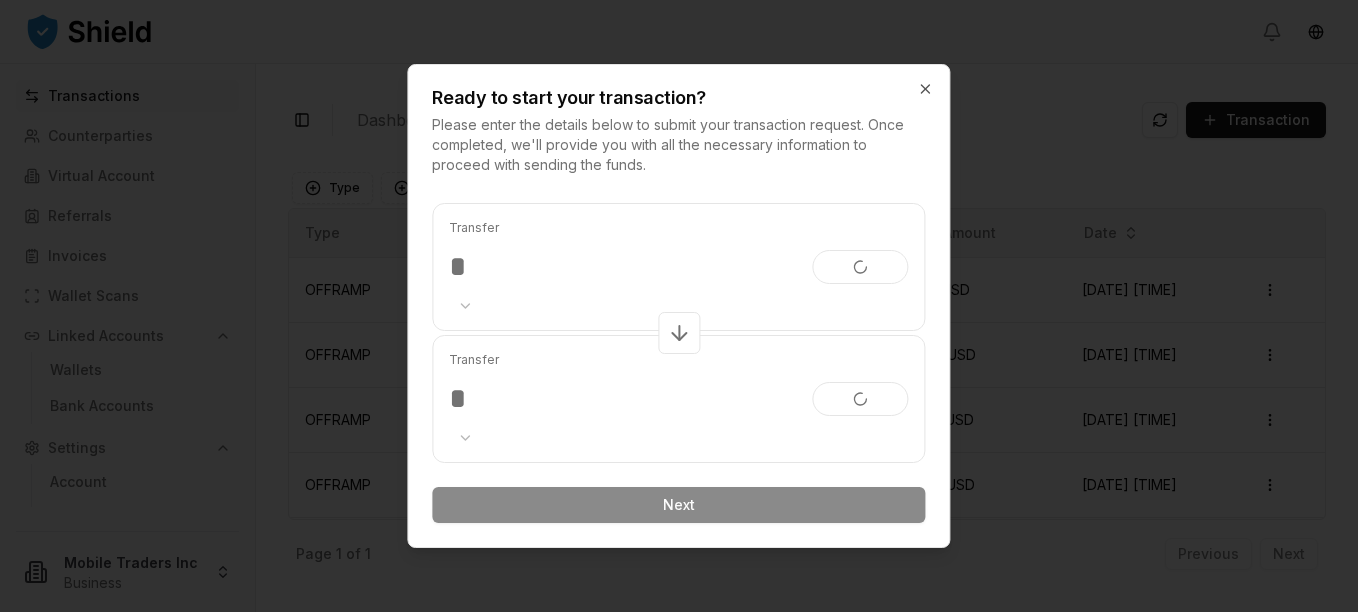 scroll, scrollTop: 0, scrollLeft: 0, axis: both 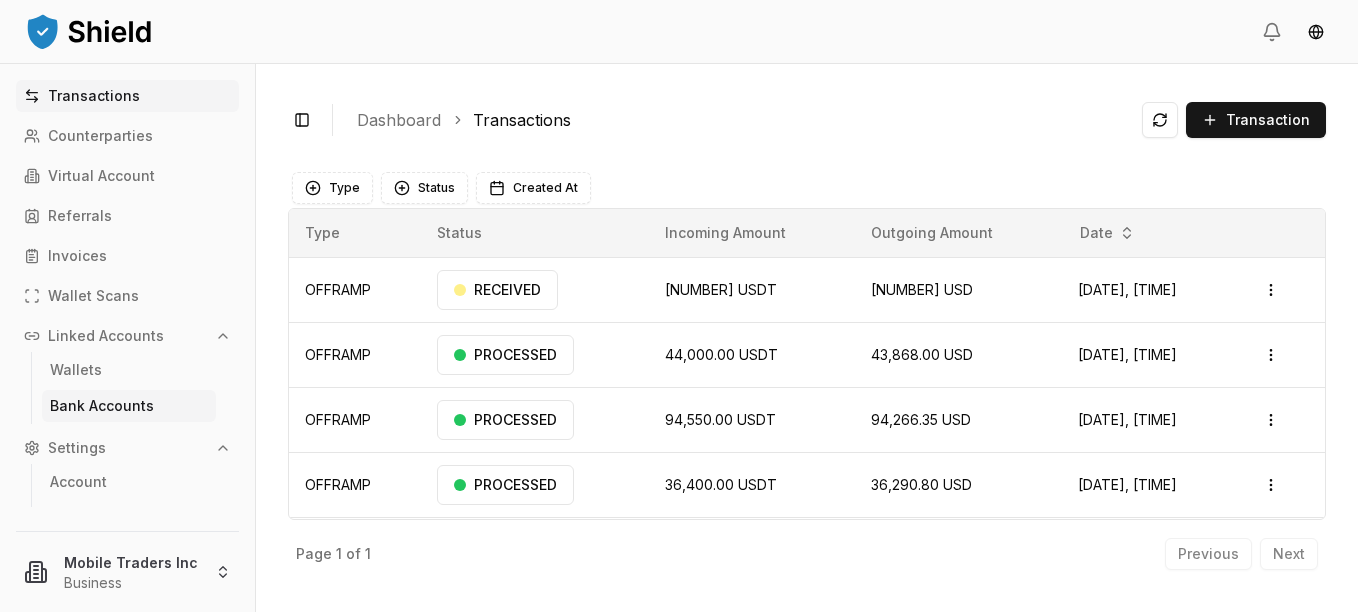 click on "Bank Accounts" at bounding box center [102, 406] 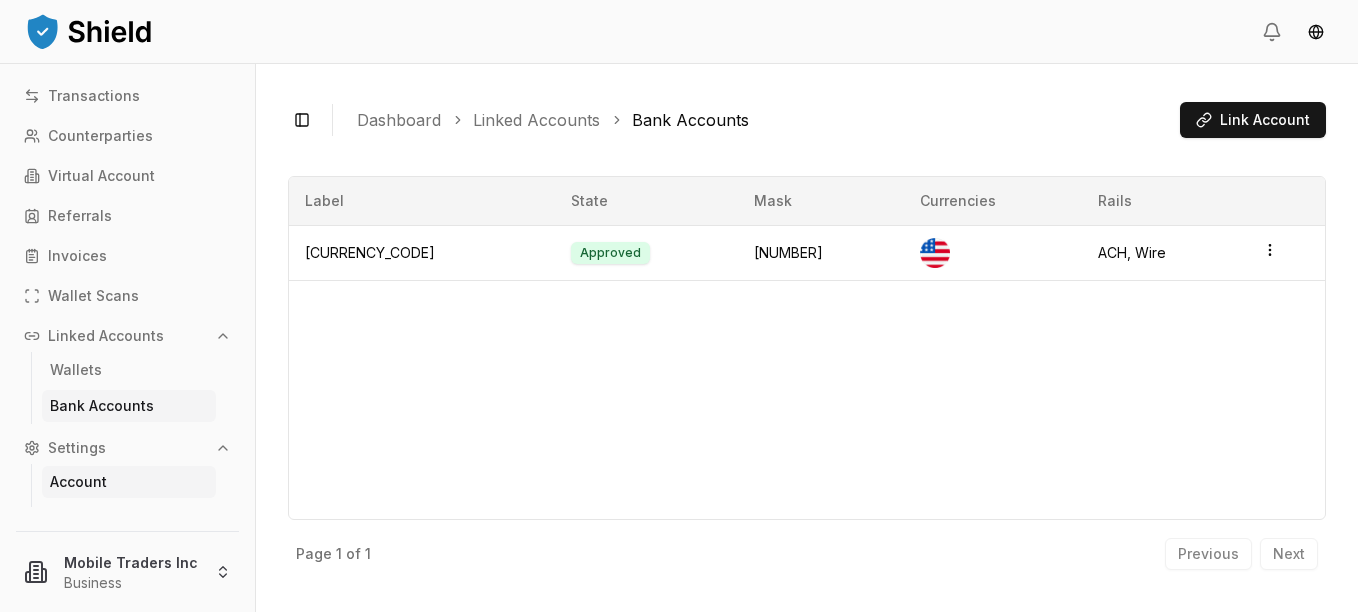 click on "Account" at bounding box center (78, 482) 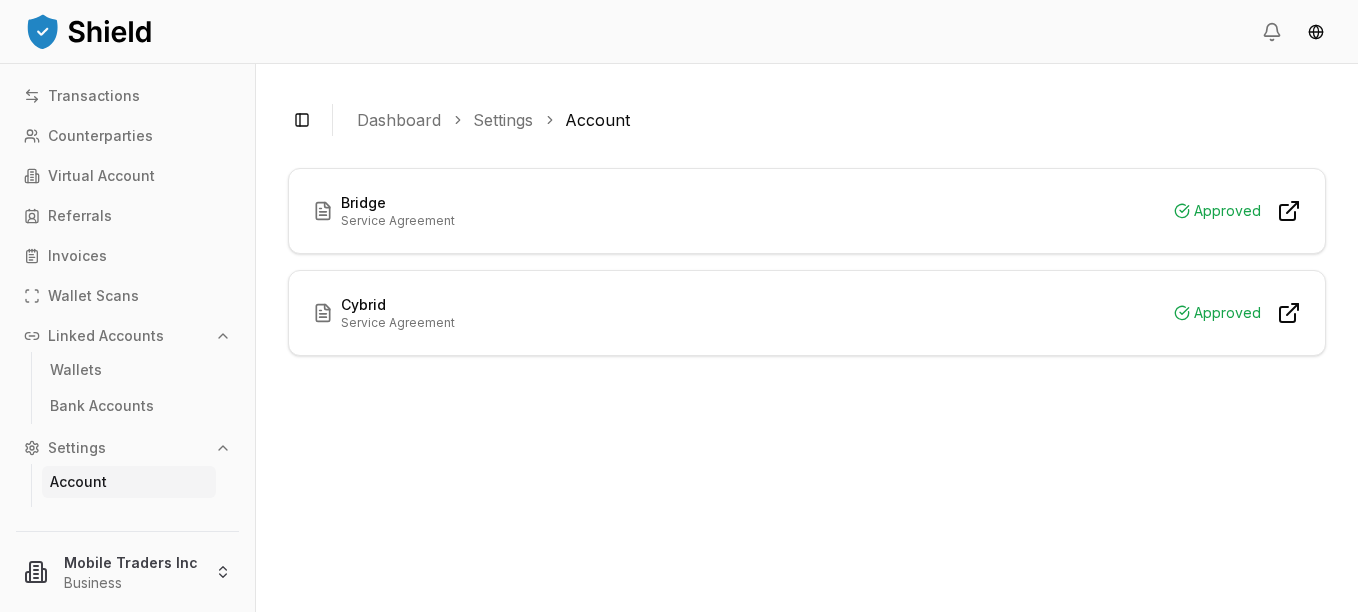click on "Virtual Account" at bounding box center (127, 176) 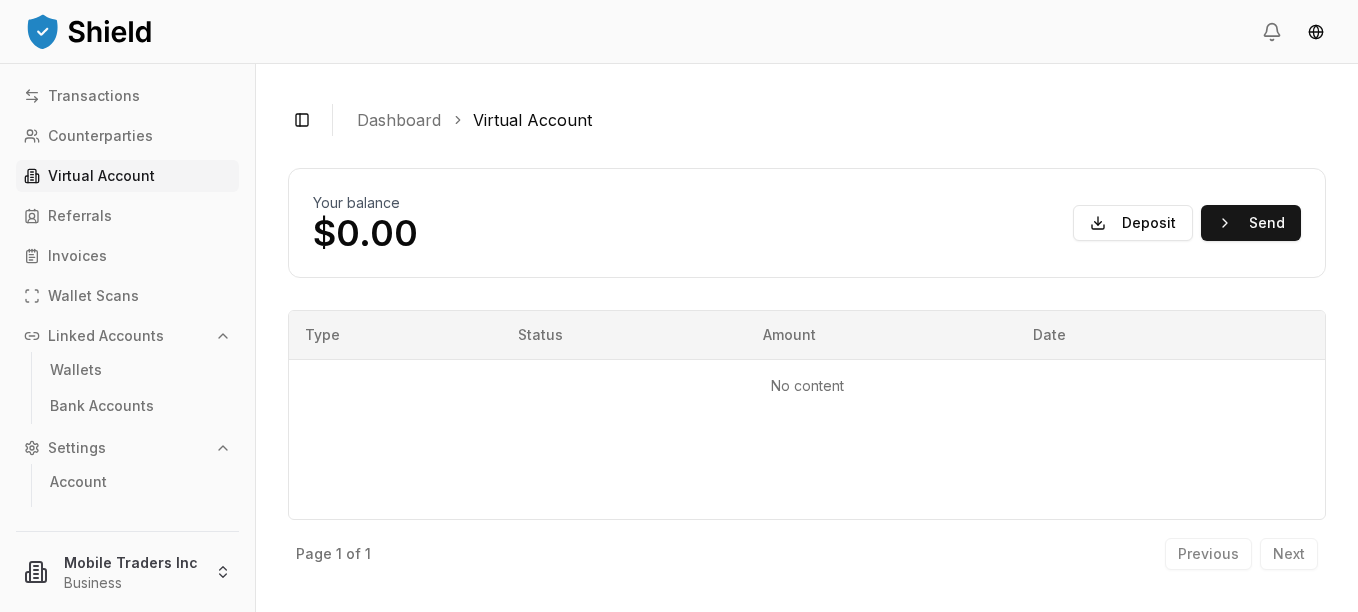 click on "Virtual Account" at bounding box center [101, 176] 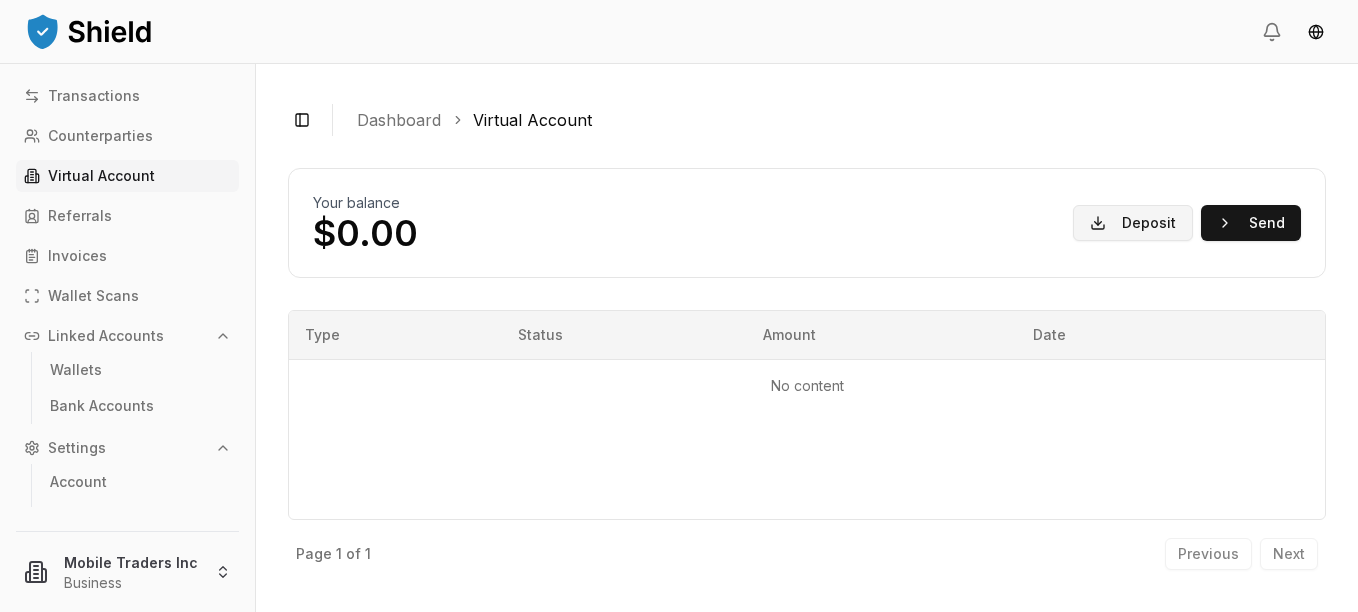 click on "Deposit" at bounding box center [1133, 223] 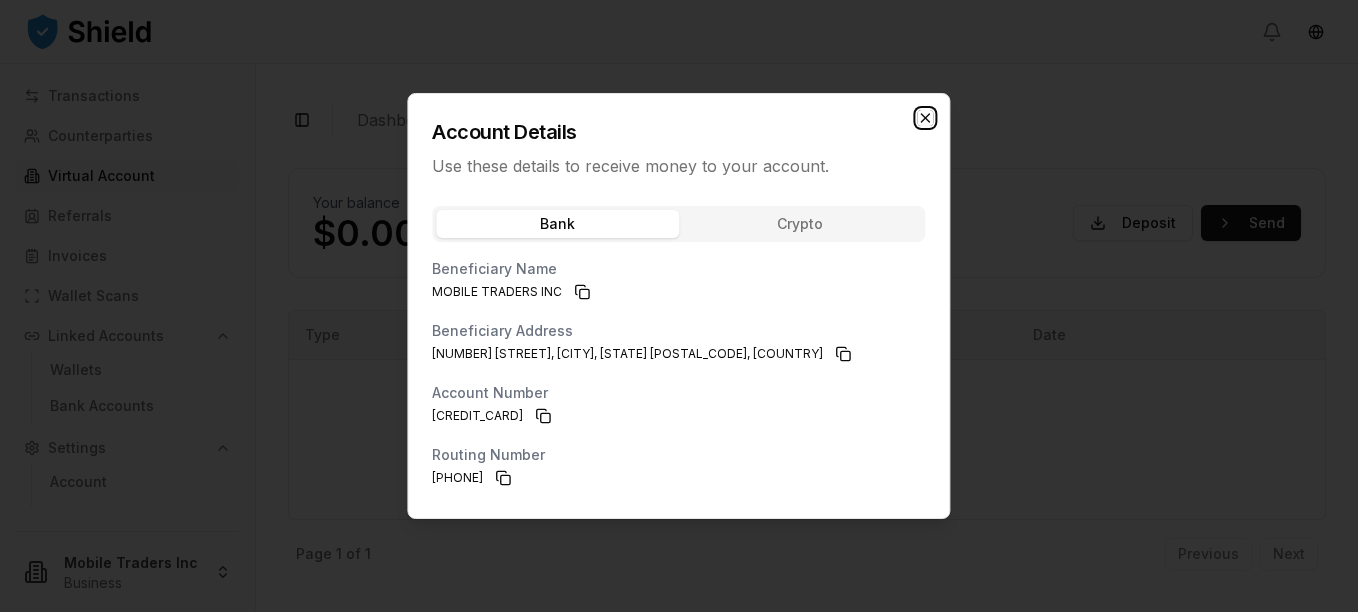click 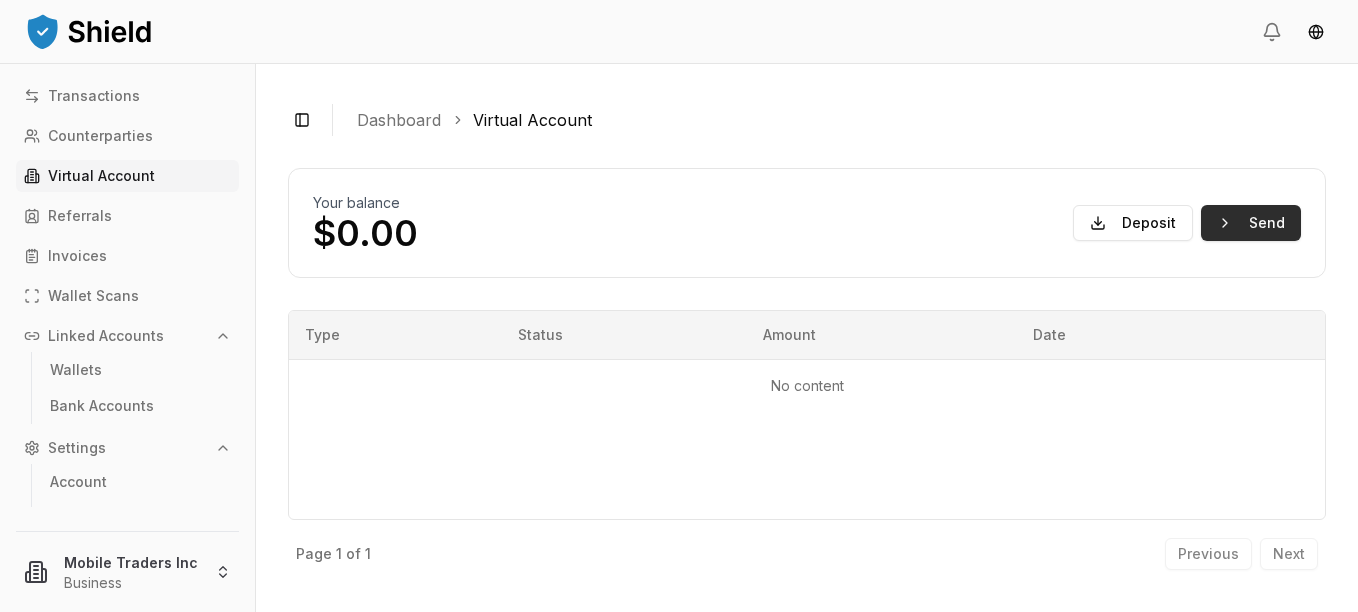click on "Send" at bounding box center (1251, 223) 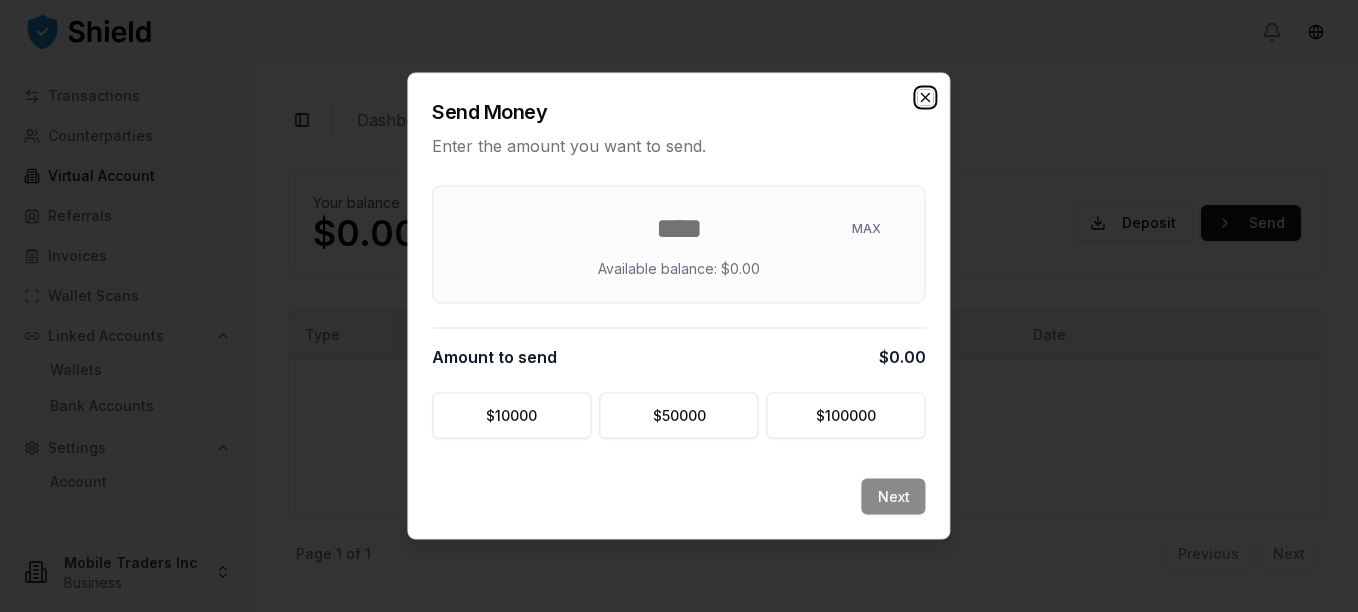 click 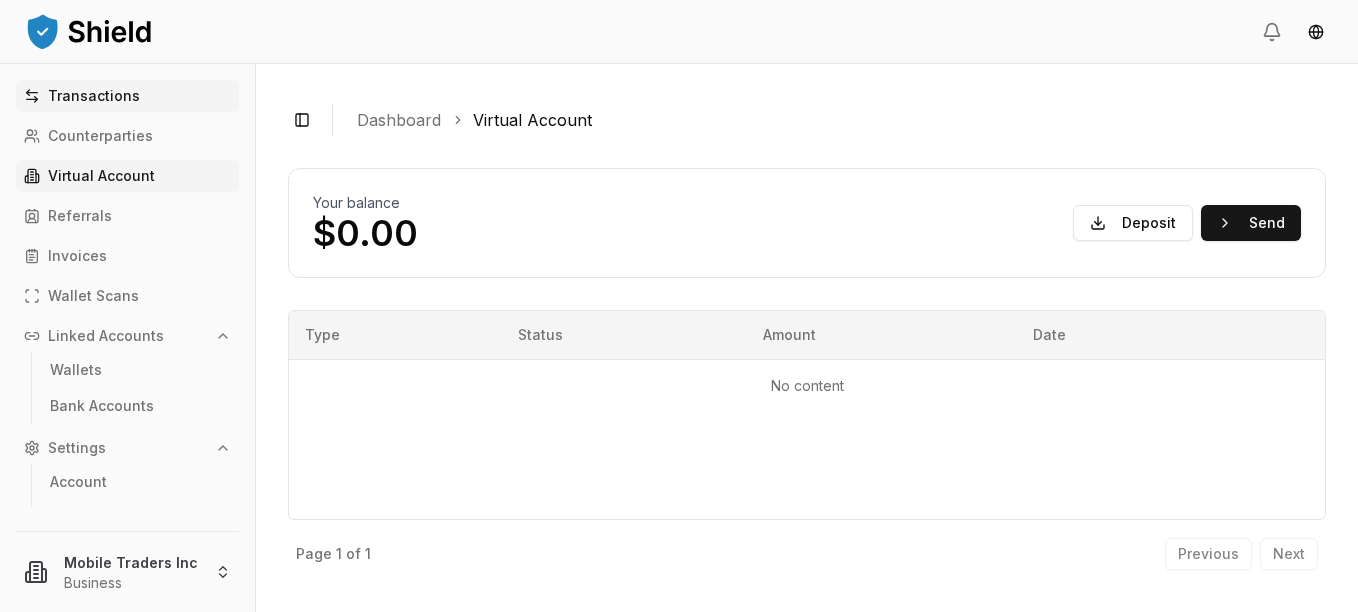 click on "Transactions" at bounding box center [94, 96] 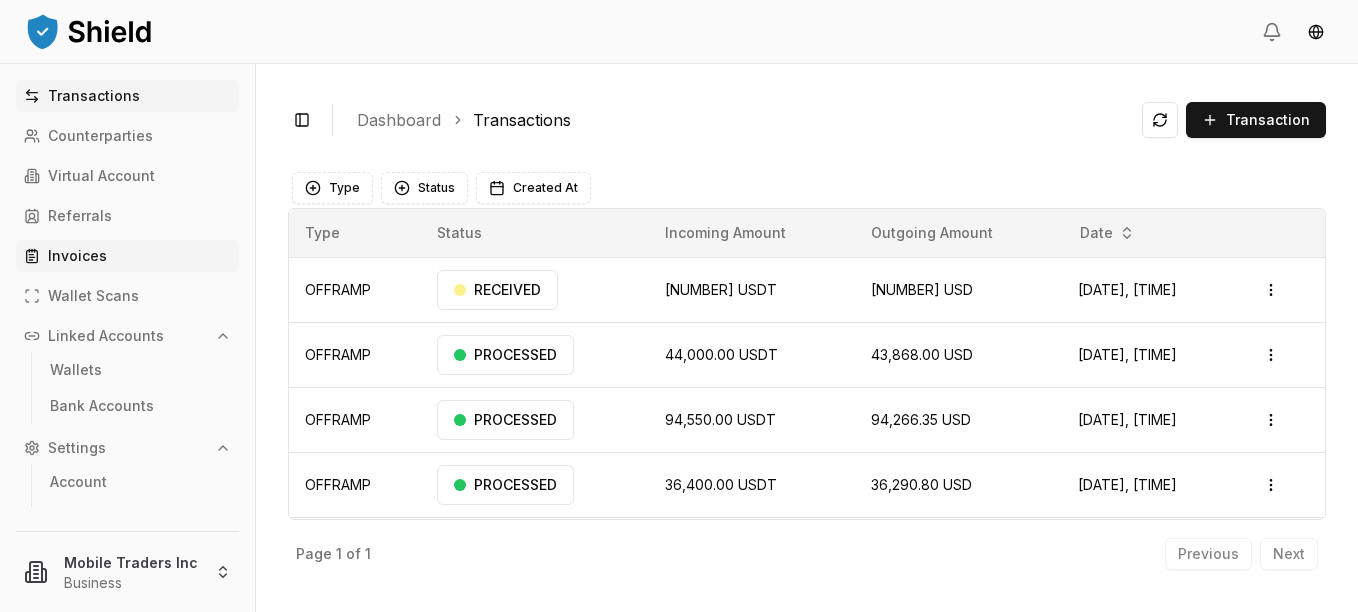 click on "Invoices" at bounding box center (77, 256) 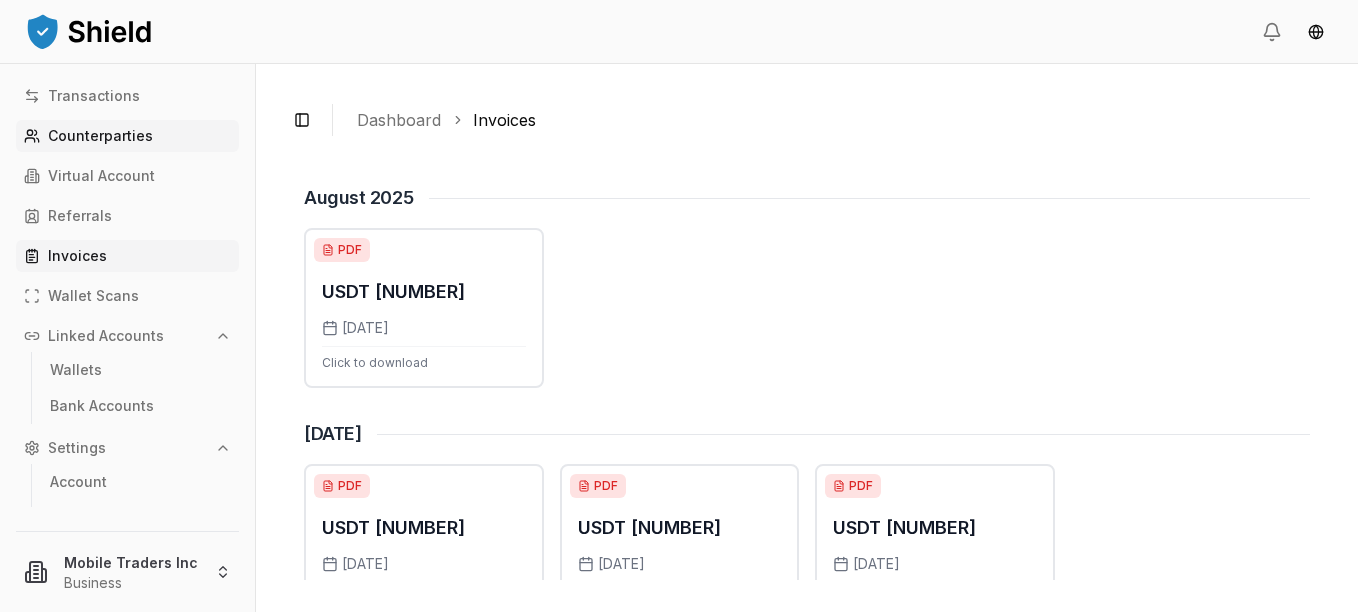 click on "Counterparties" at bounding box center (100, 136) 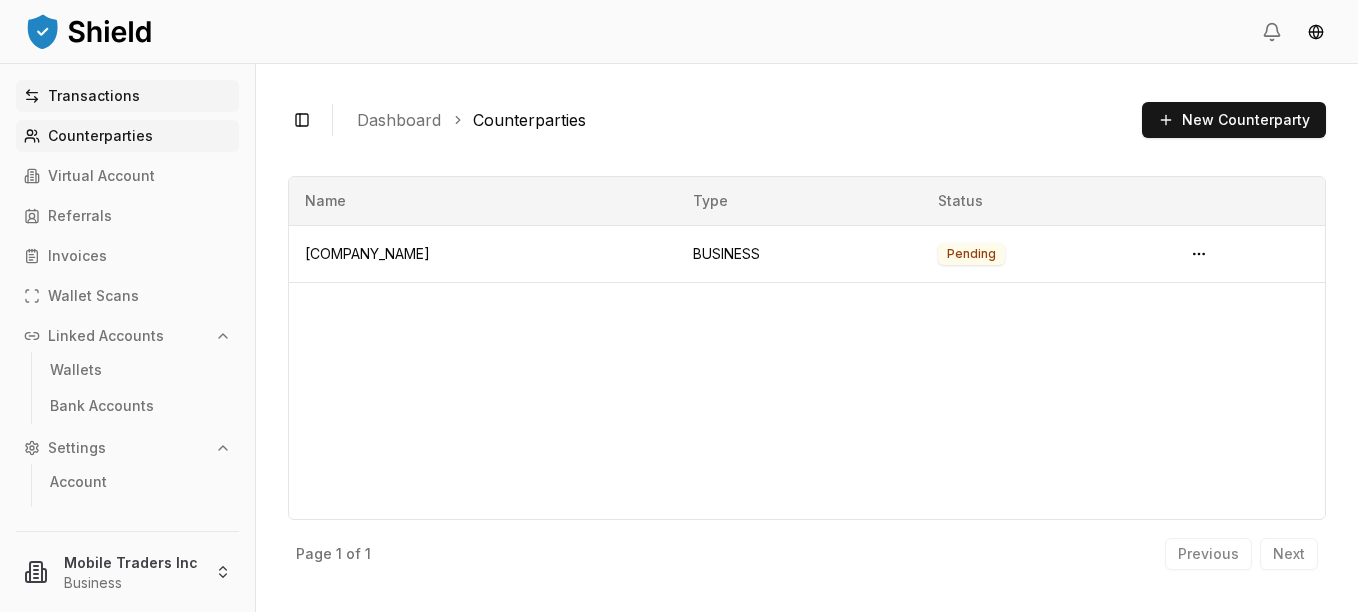 click on "Transactions" at bounding box center (94, 96) 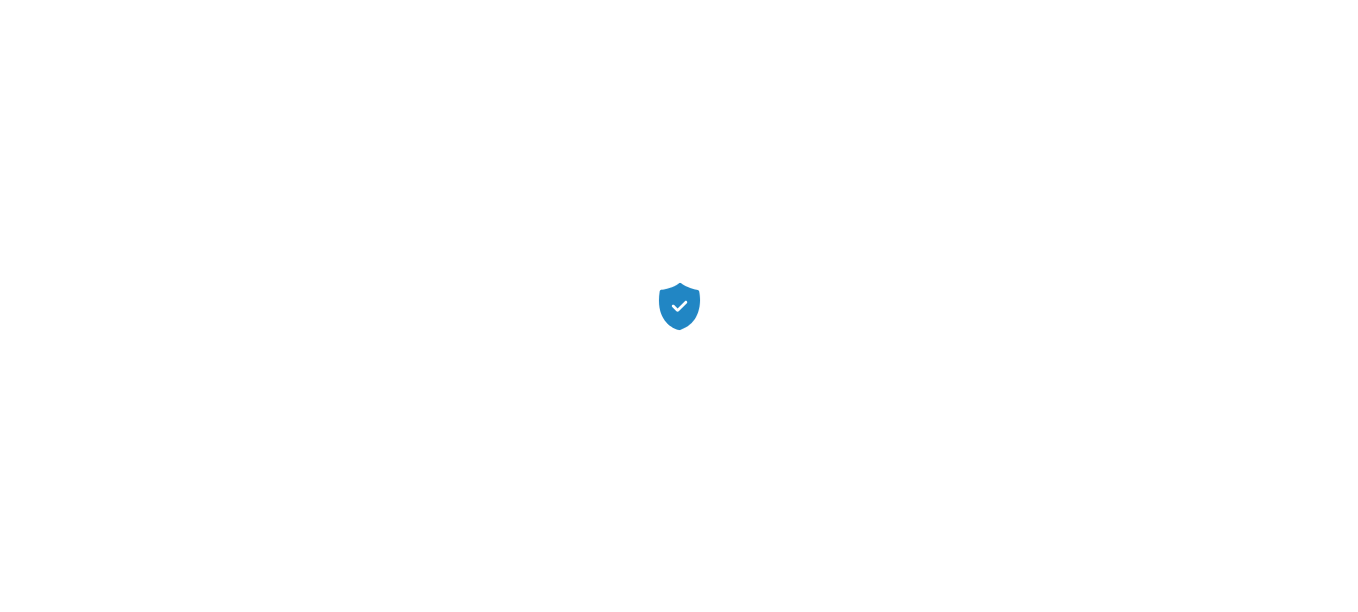 scroll, scrollTop: 0, scrollLeft: 0, axis: both 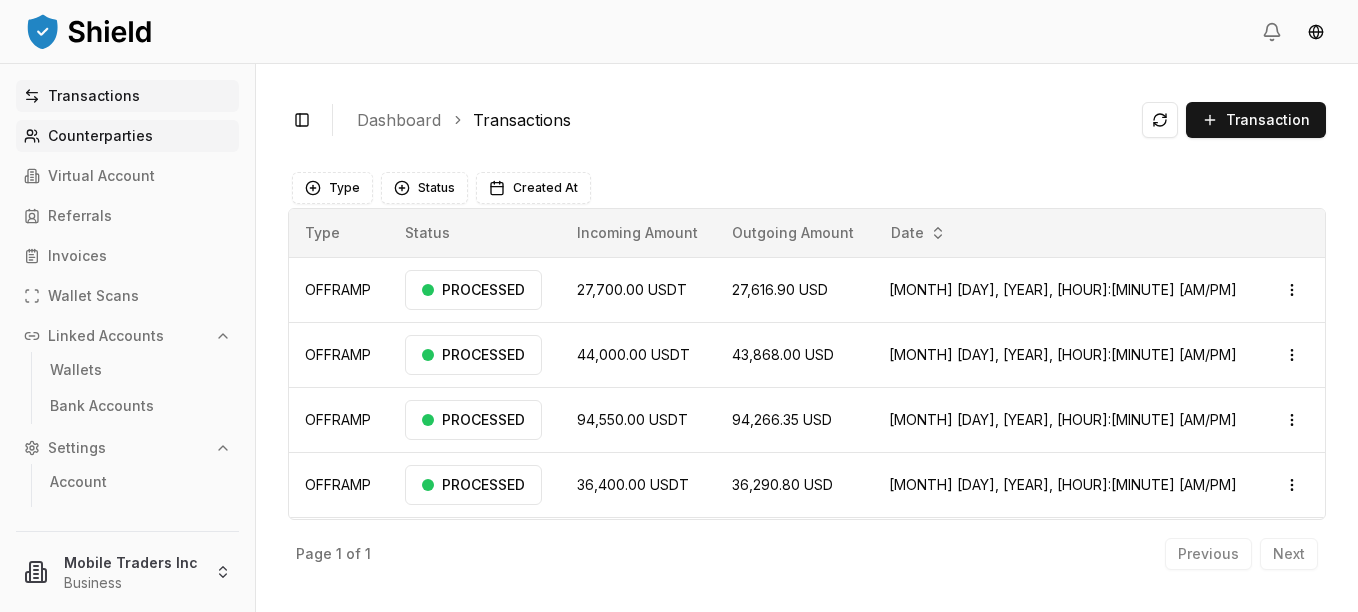 click on "Counterparties" at bounding box center [100, 136] 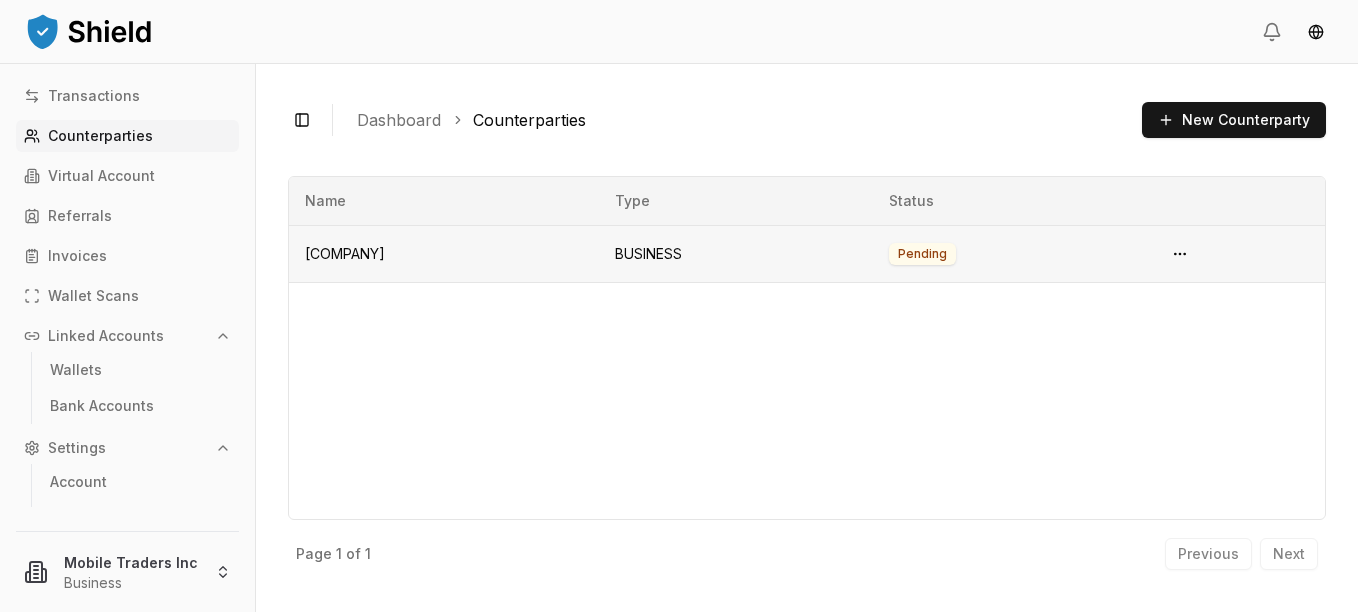 click on "[COMPANY]" at bounding box center (444, 253) 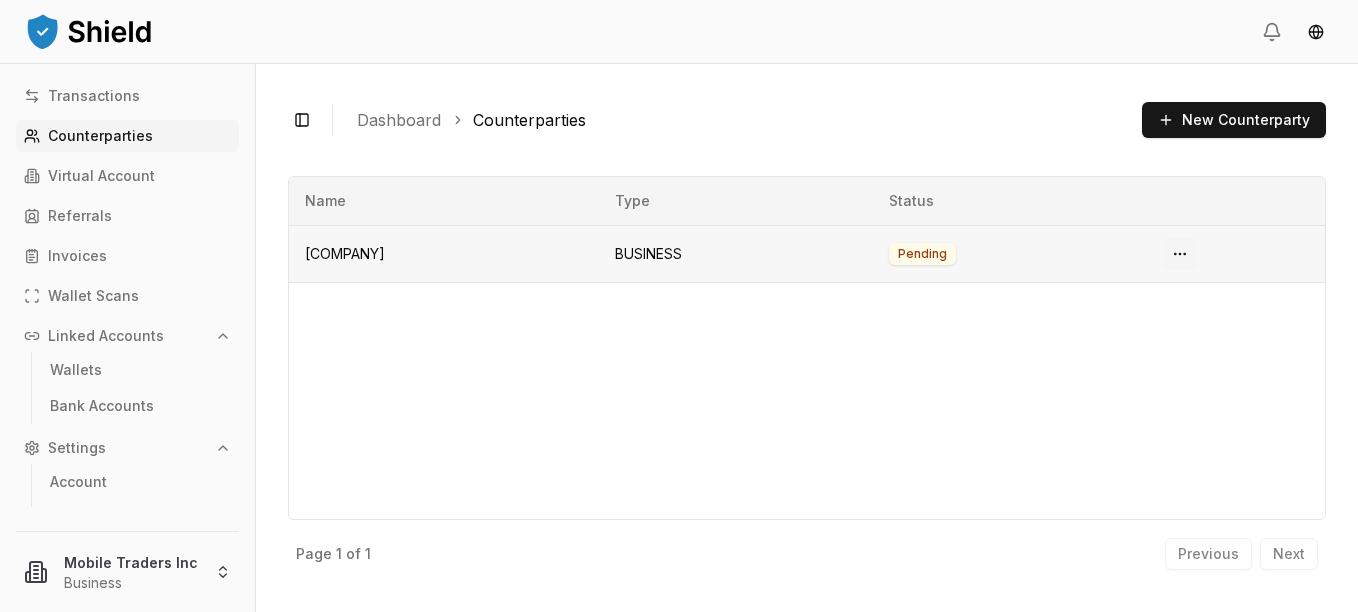 click on "Transactions Counterparties Virtual Account Referrals Invoices Wallet Scans Linked Accounts Wallets Bank Accounts Settings Account Profile Team Mobile Traders Inc  Business Toggle Sidebar Dashboard Counterparties New Counterparty [COMPANY] Type:  BUSINESS Pending Page 1 of 1 Previous Next Name Type Status   [COMPANY]   BUSINESS   Pending   Page 1 of 1 Previous Next" at bounding box center (679, 306) 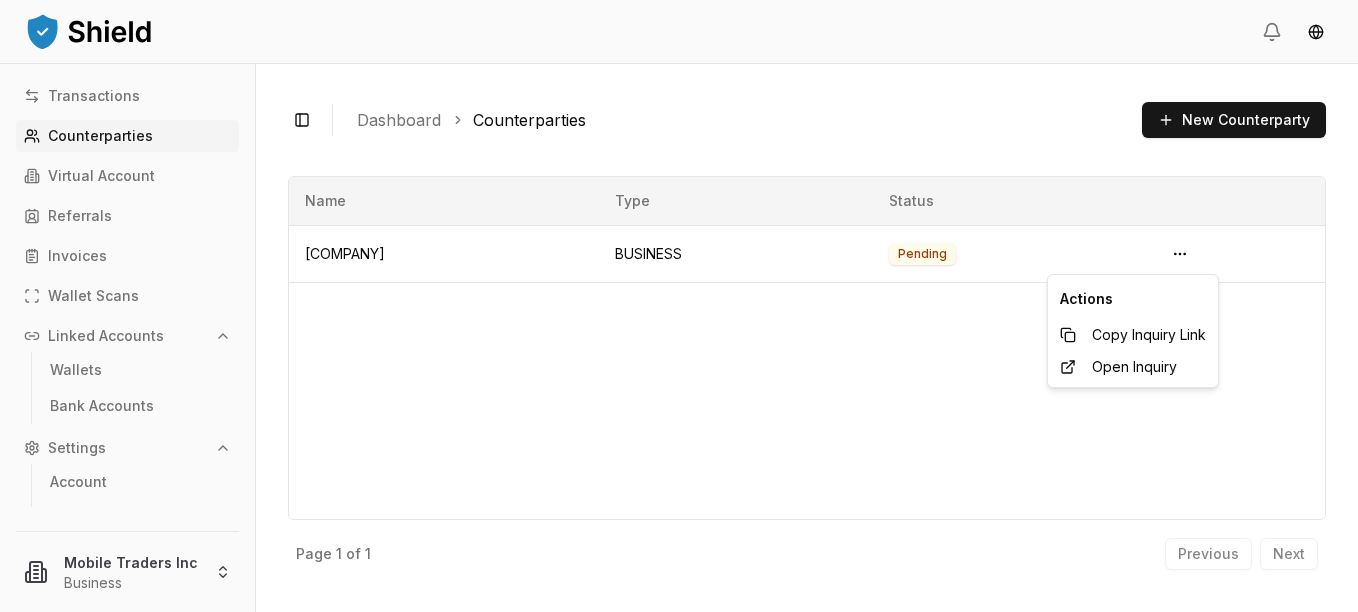 click on "Transactions Counterparties Virtual Account Referrals Invoices Wallet Scans Linked Accounts Wallets Bank Accounts Settings Account Profile Team Mobile Traders Inc  Business Toggle Sidebar Dashboard Counterparties New Counterparty Husky S.A ( Dalcom ) Type:  BUSINESS Pending Page 1 of 1 Previous Next Name Type Status   Husky S.A ( Dalcom )   BUSINESS   Pending   Page 1 of 1 Previous Next Actions Copy Inquiry Link Open Inquiry" at bounding box center (679, 306) 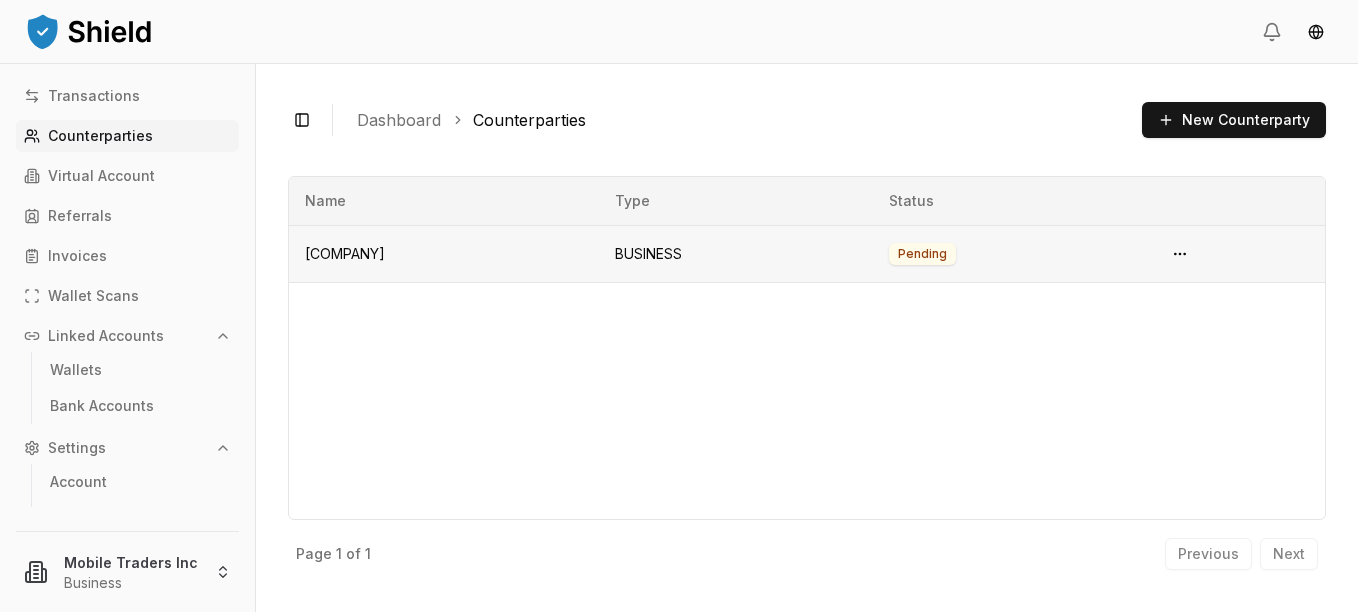 click on "Husky S.A ( Dalcom )" at bounding box center (444, 253) 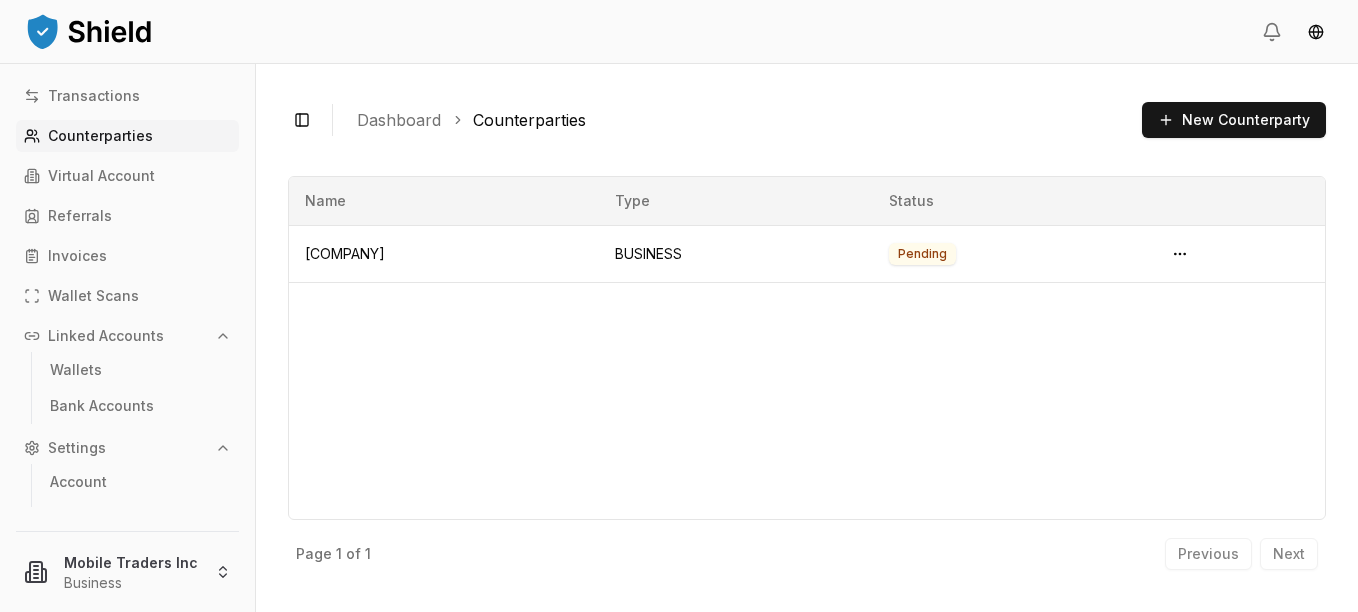 drag, startPoint x: 376, startPoint y: 256, endPoint x: 492, endPoint y: 293, distance: 121.75796 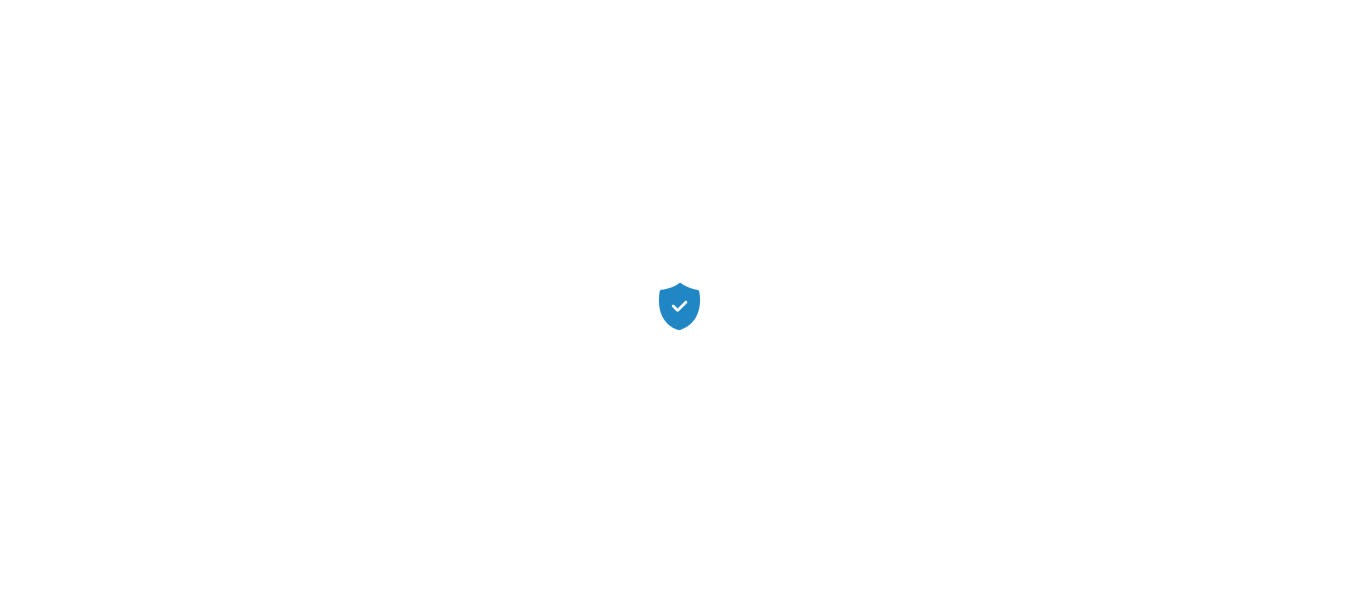 scroll, scrollTop: 0, scrollLeft: 0, axis: both 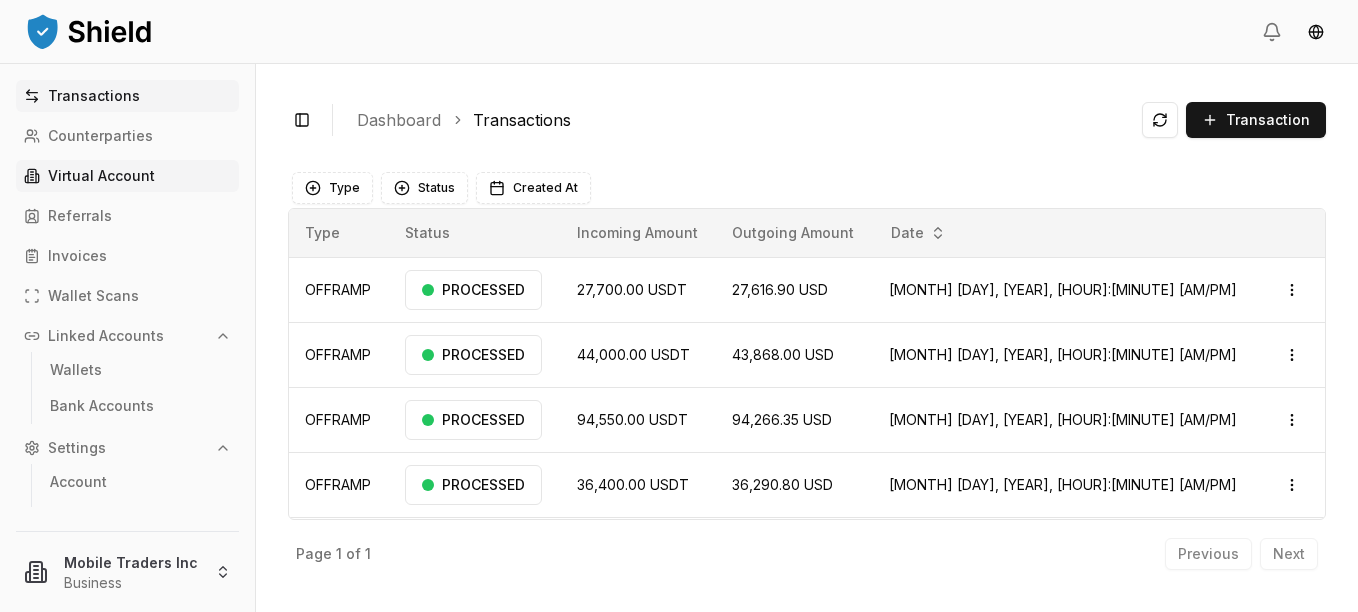 click on "Virtual Account" at bounding box center (127, 176) 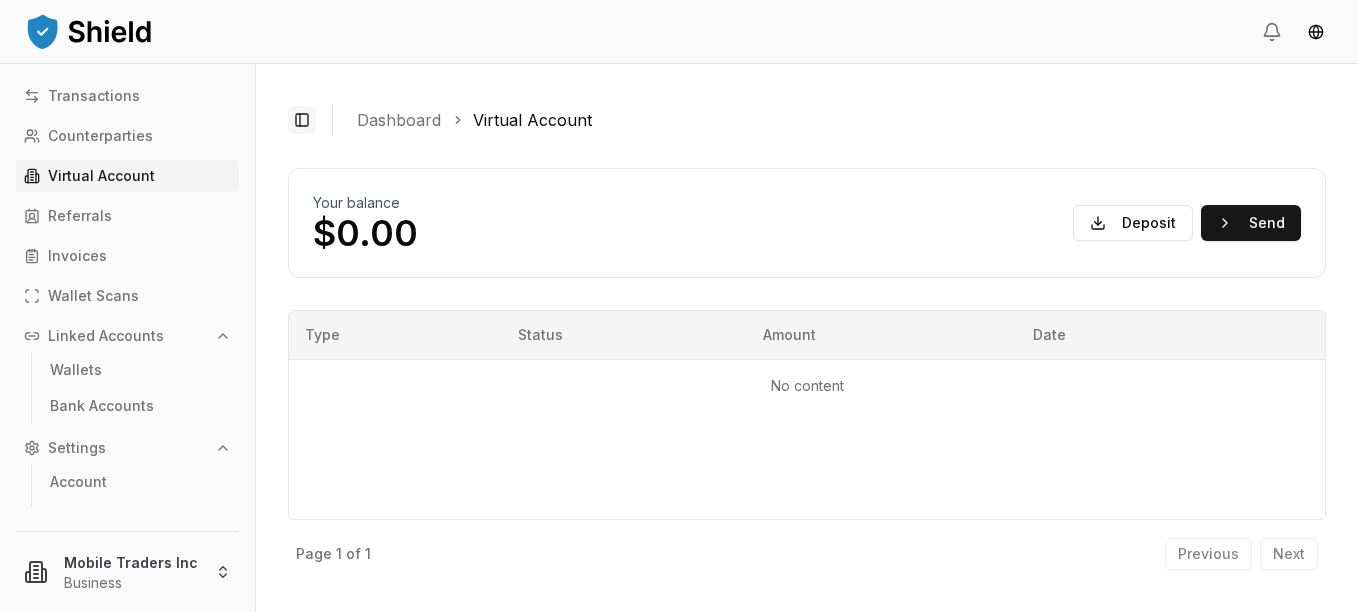 click on "Toggle Sidebar" at bounding box center (302, 120) 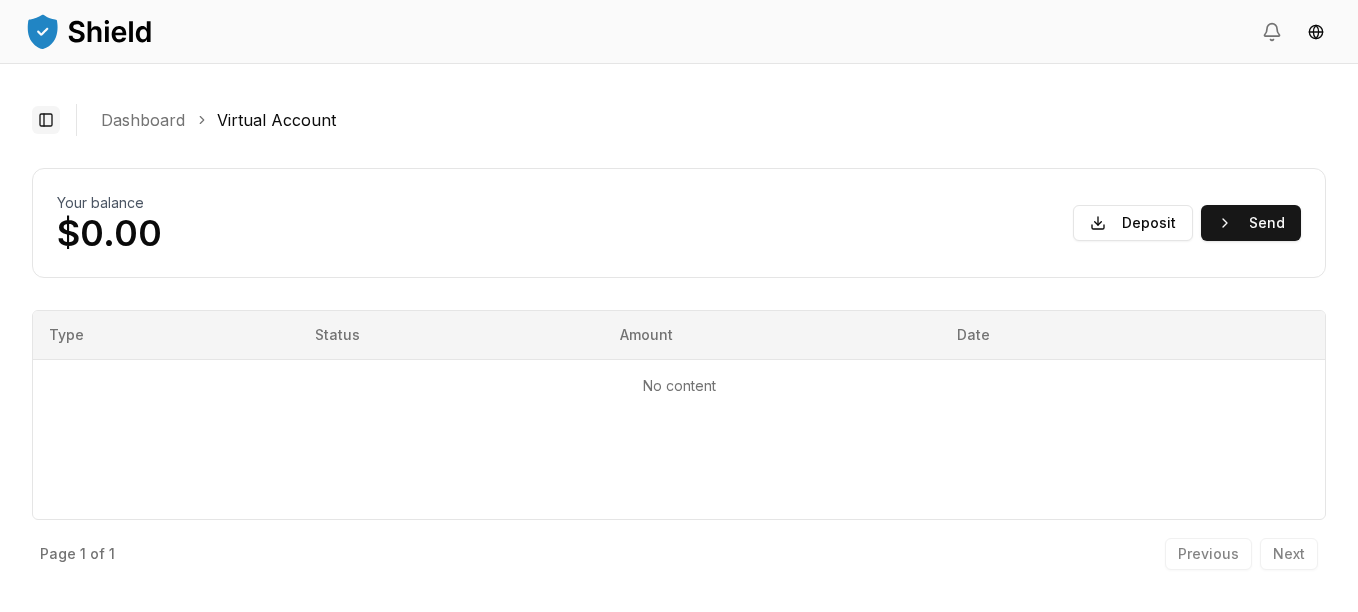 click on "Toggle Sidebar" at bounding box center (46, 120) 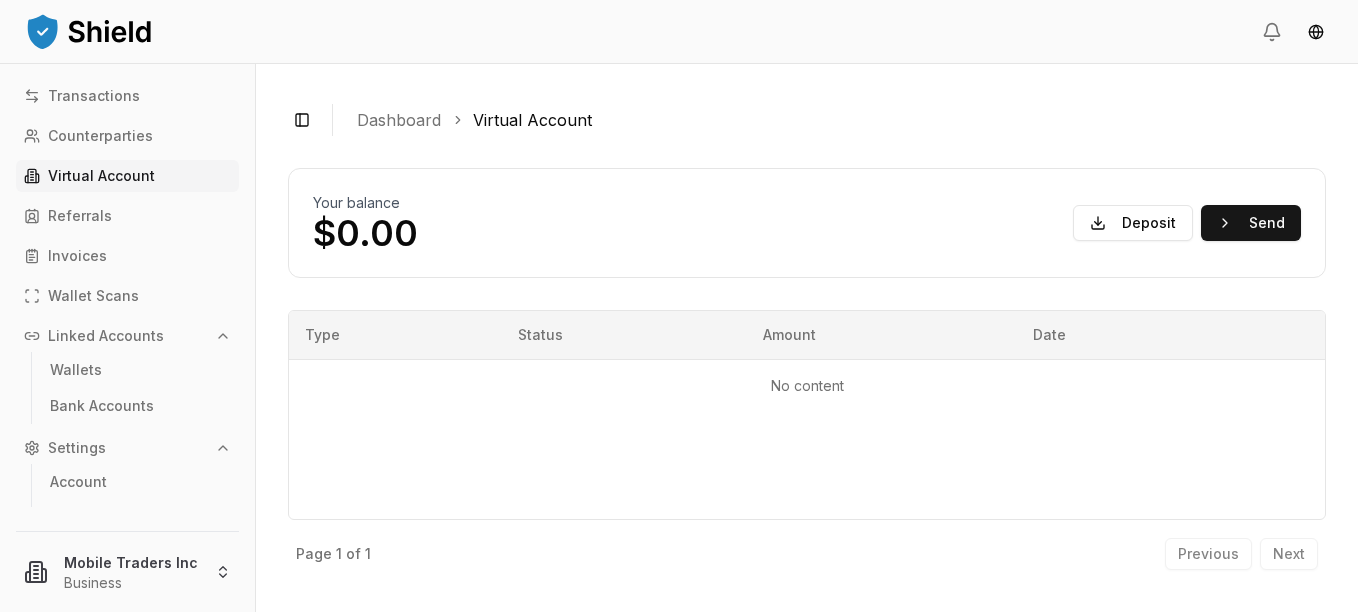 click on "Virtual Account" at bounding box center (101, 176) 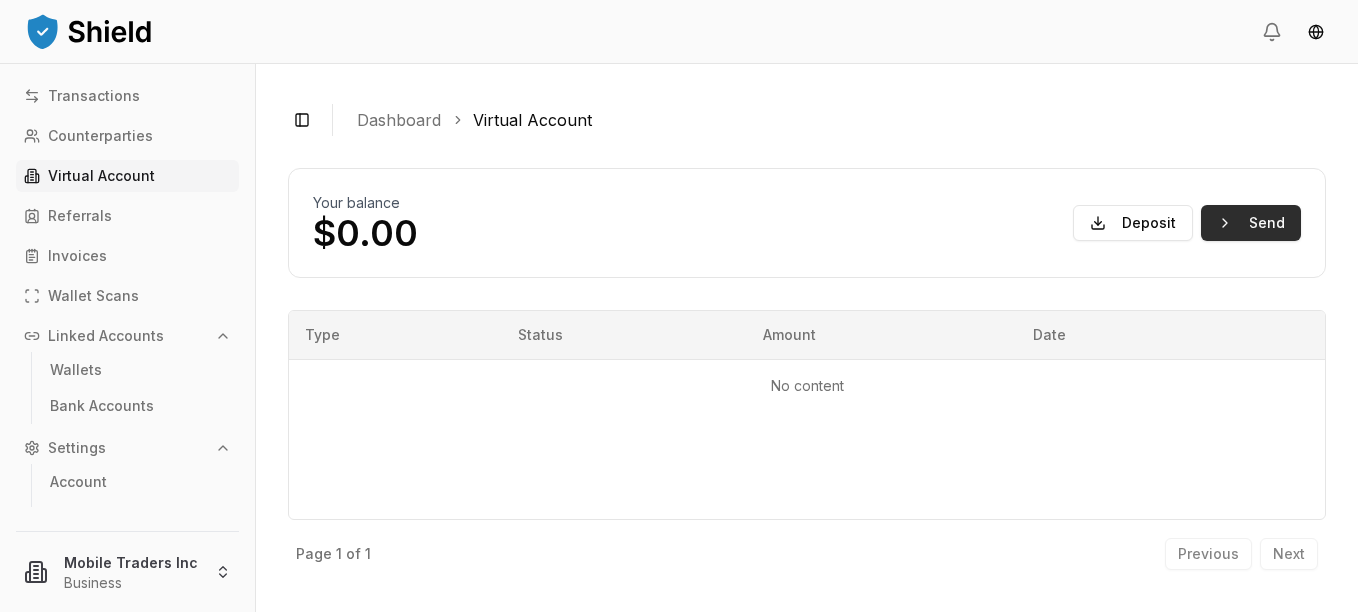 click on "Send" at bounding box center (1251, 223) 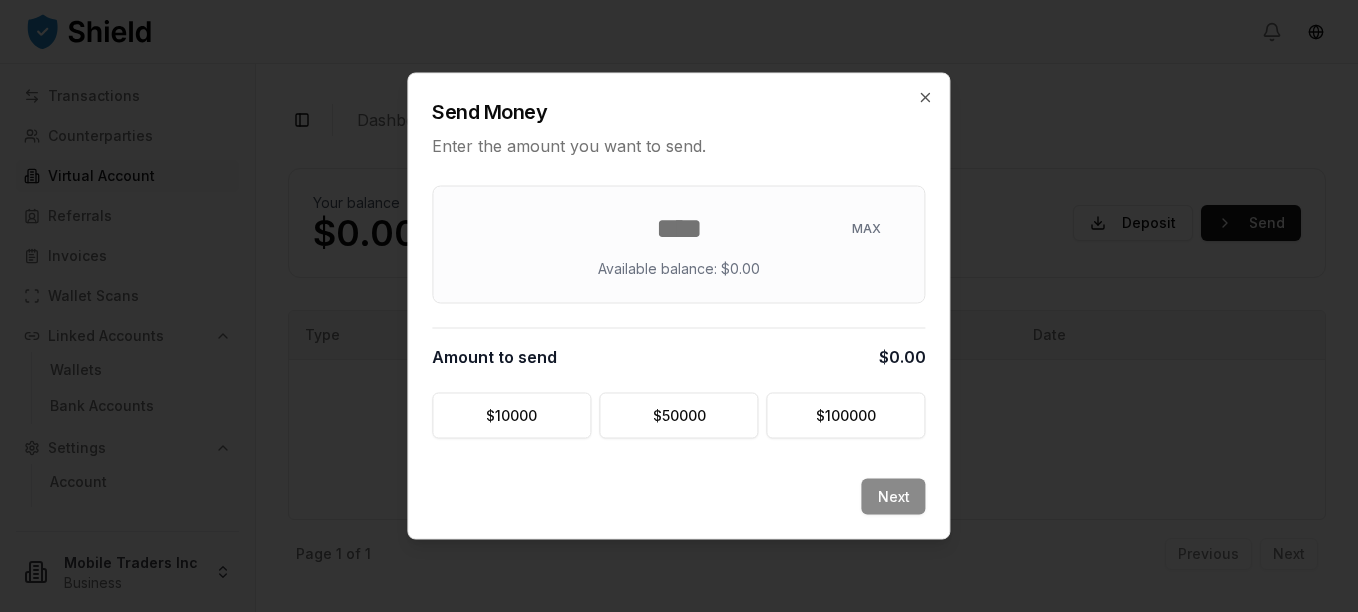 click on "Send Money Enter the amount you want to send." at bounding box center (678, 116) 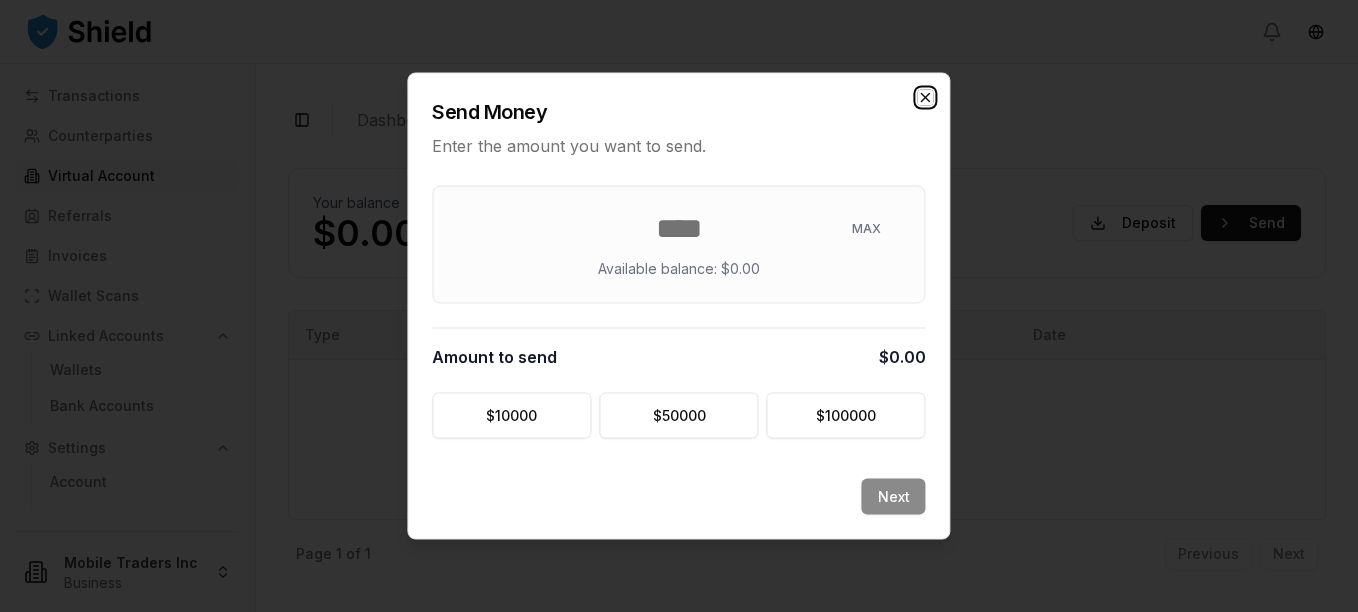 click 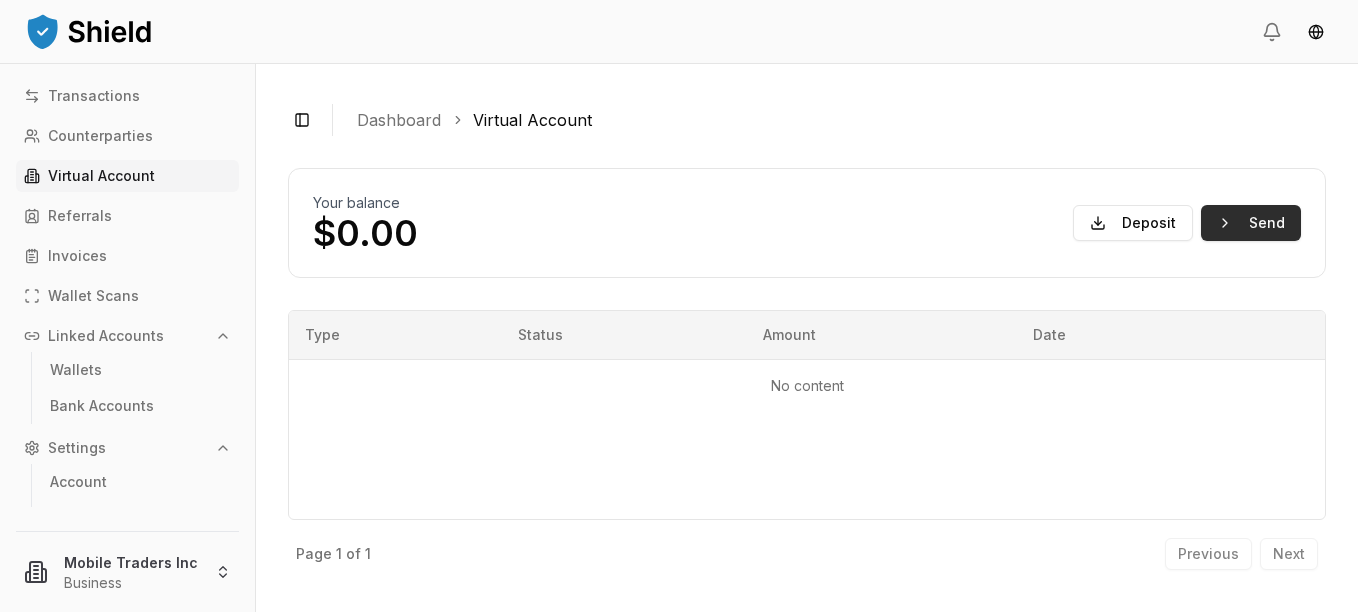 click on "Send" at bounding box center [1251, 223] 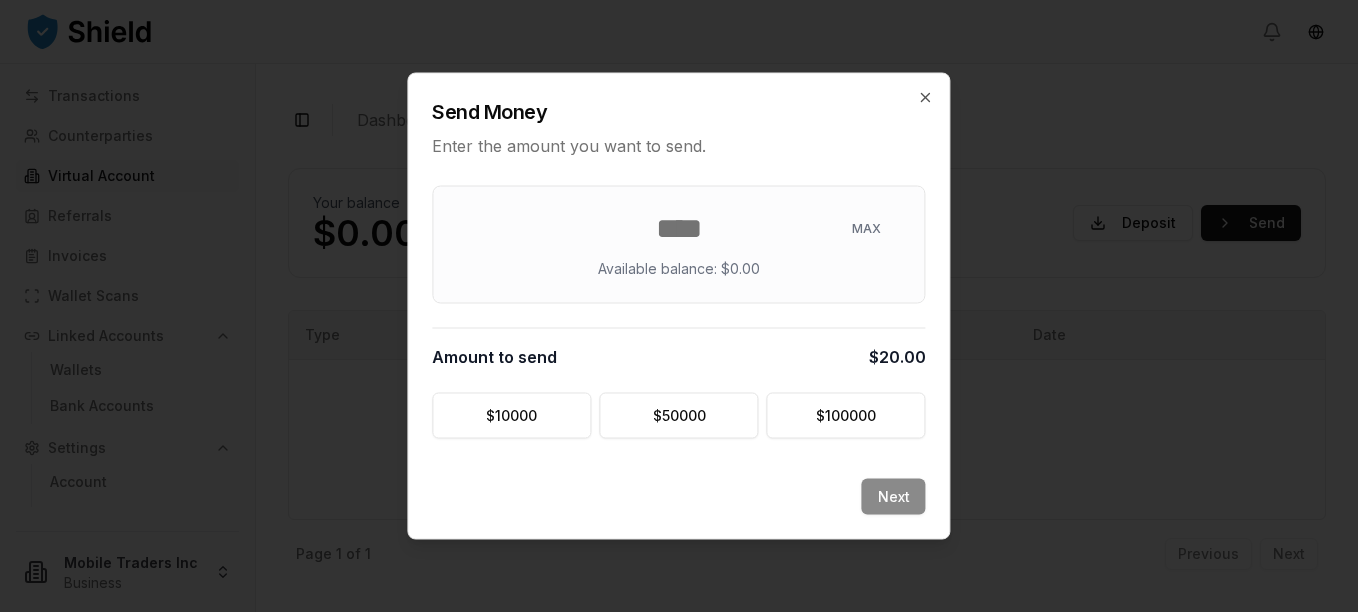 type on "*" 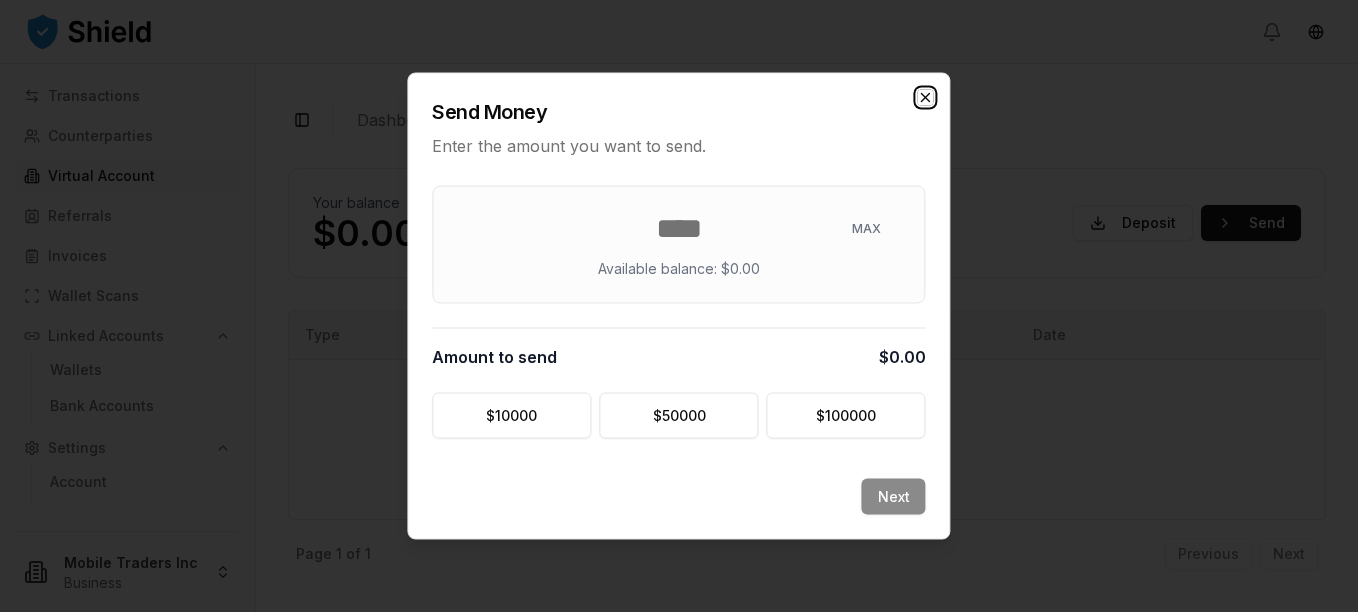 click 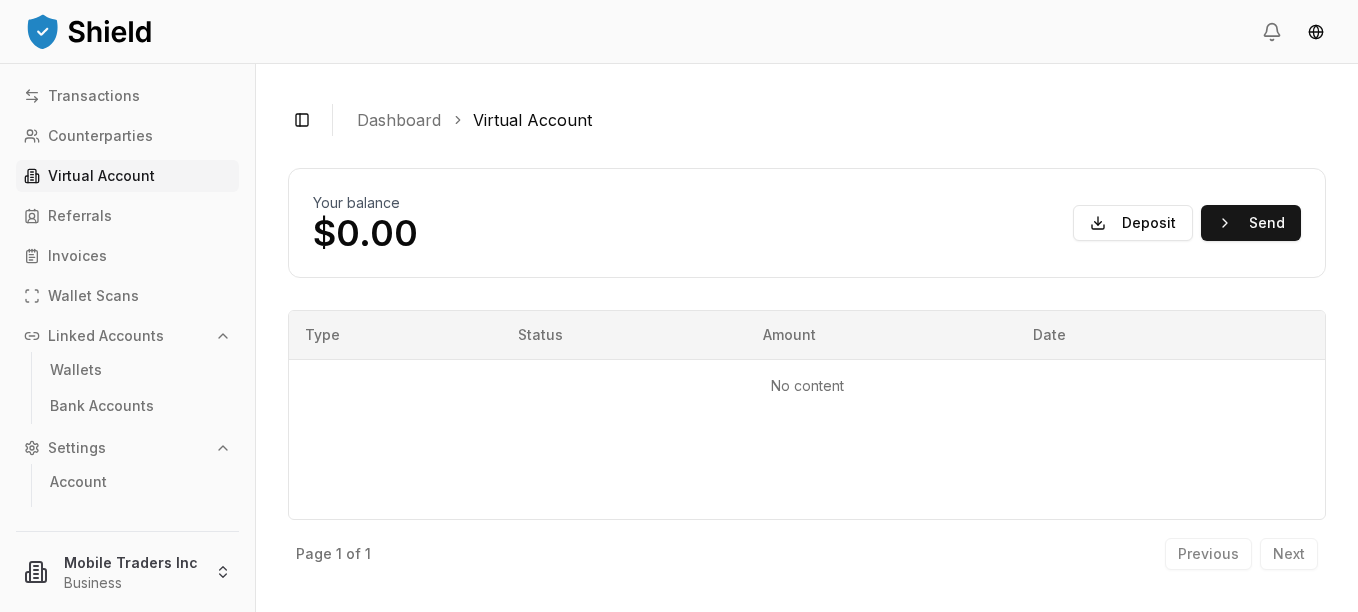 click at bounding box center [679, 32] 